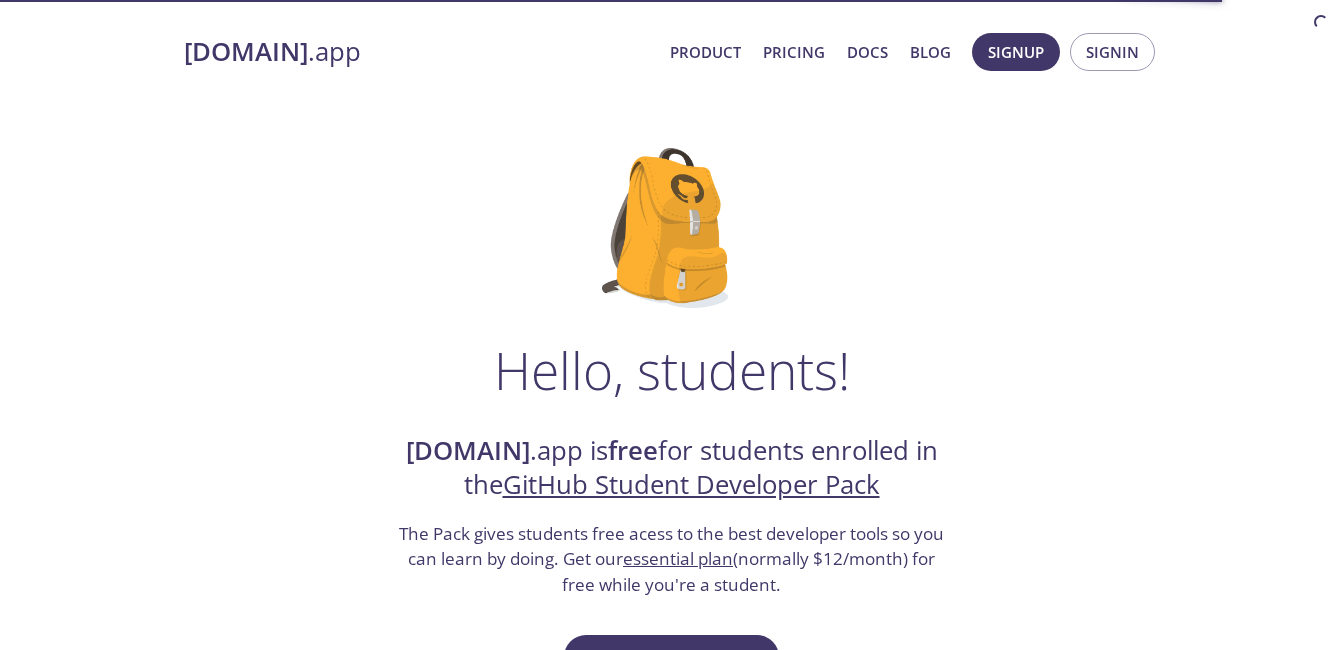 scroll, scrollTop: 116, scrollLeft: 0, axis: vertical 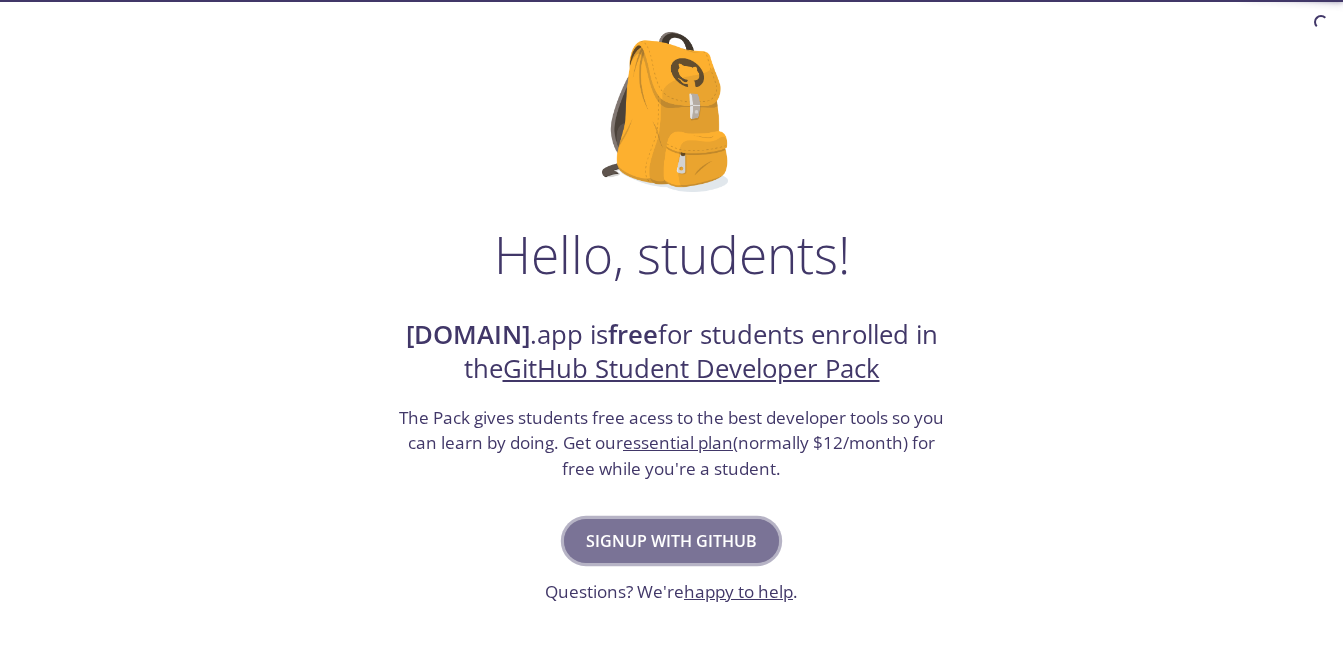 click on "Signup with GitHub" at bounding box center [671, 541] 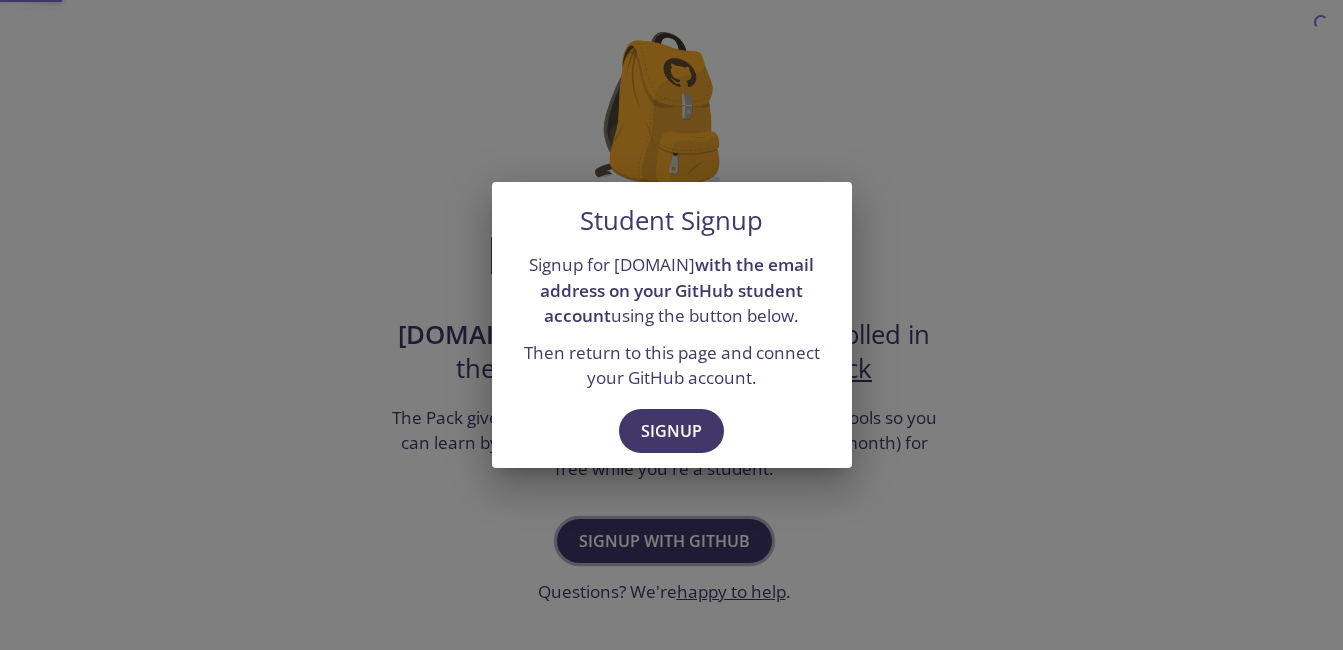 scroll, scrollTop: 0, scrollLeft: 0, axis: both 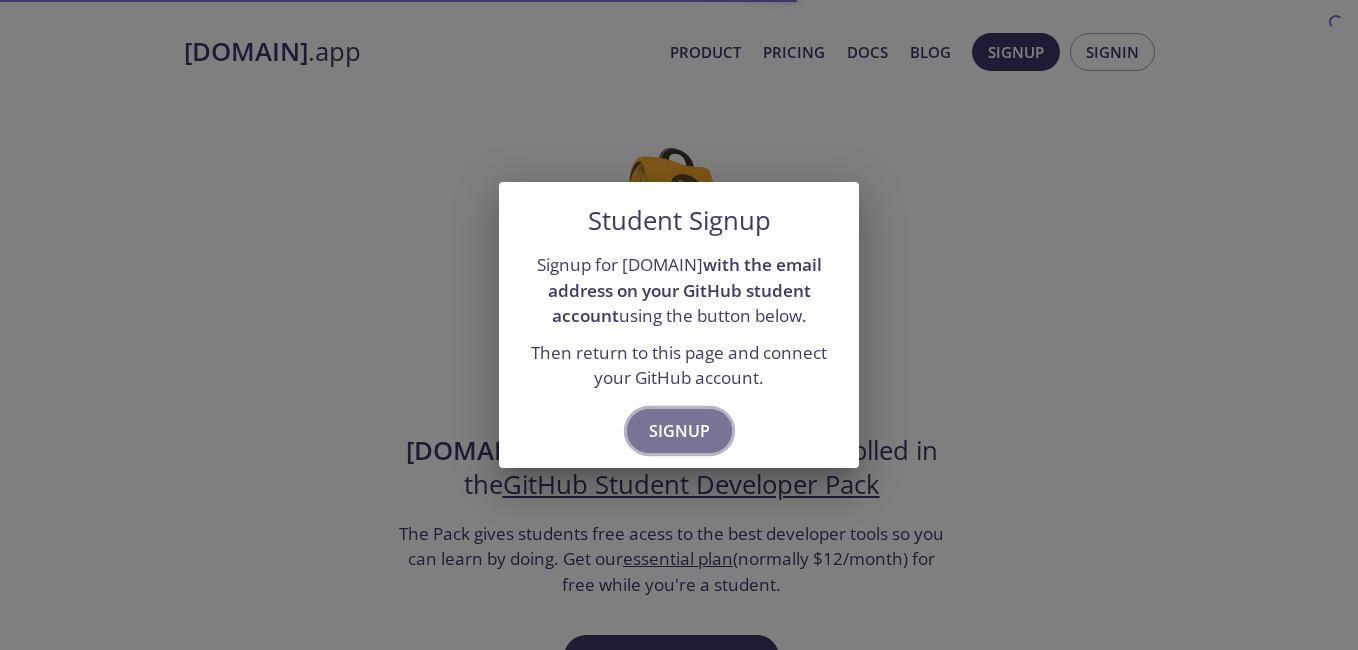 click on "Signup" at bounding box center (679, 431) 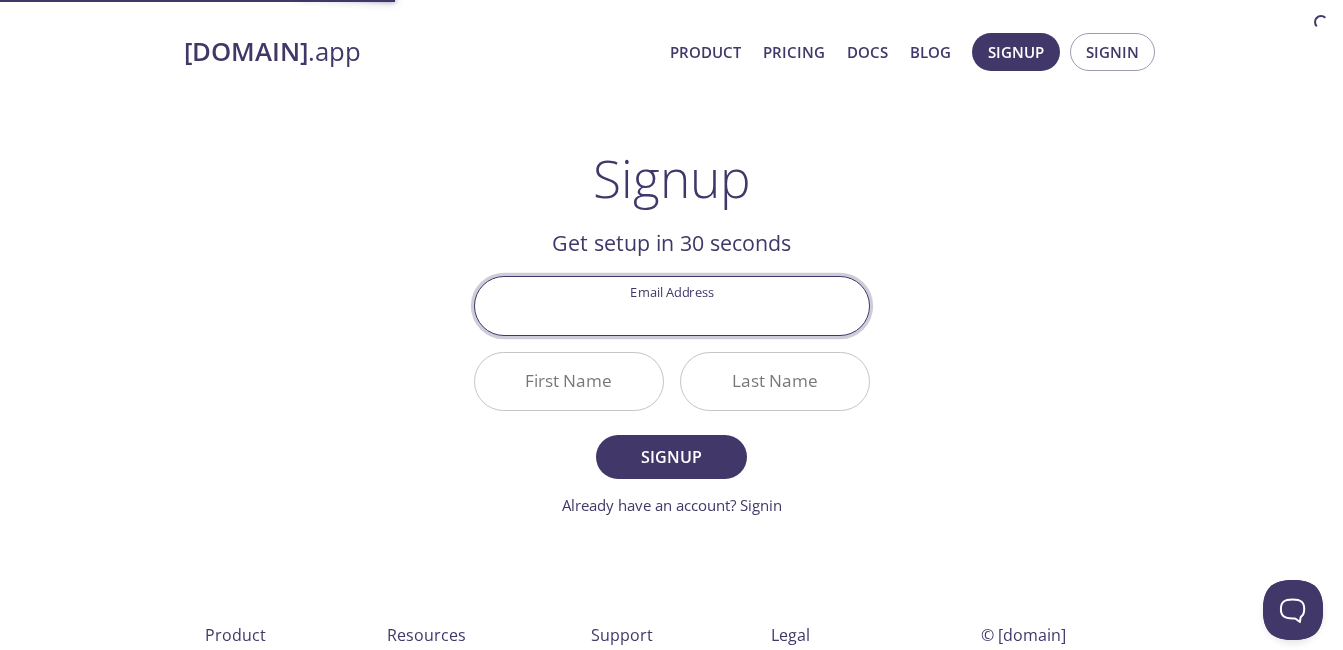 scroll, scrollTop: 0, scrollLeft: 0, axis: both 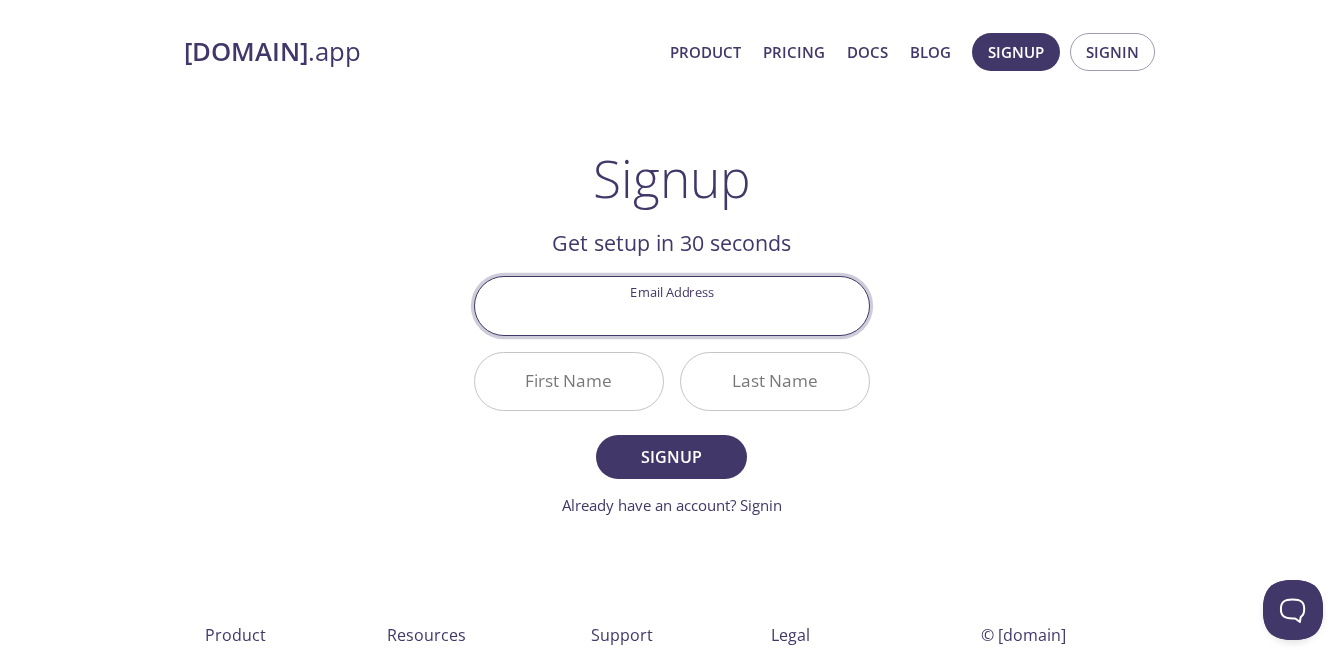 click on "Email Address First Name Last Name Signup Already have an account? Signin" at bounding box center (672, 396) 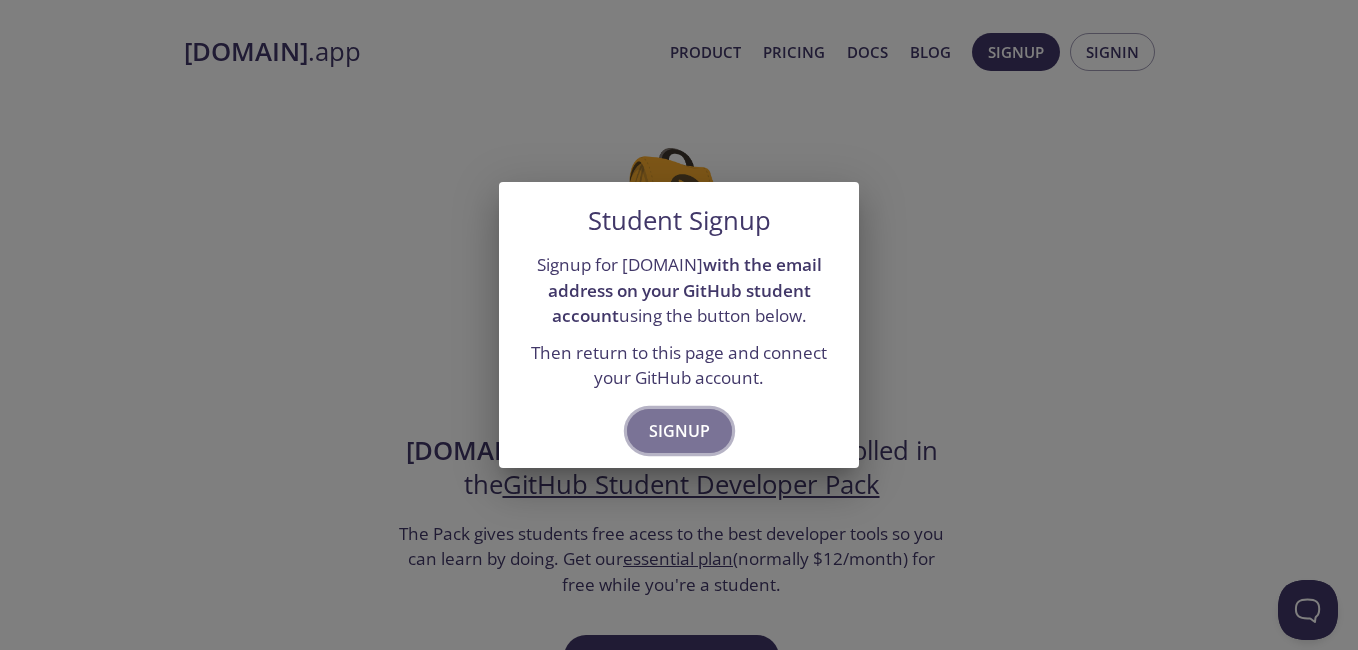click on "Signup" at bounding box center [679, 431] 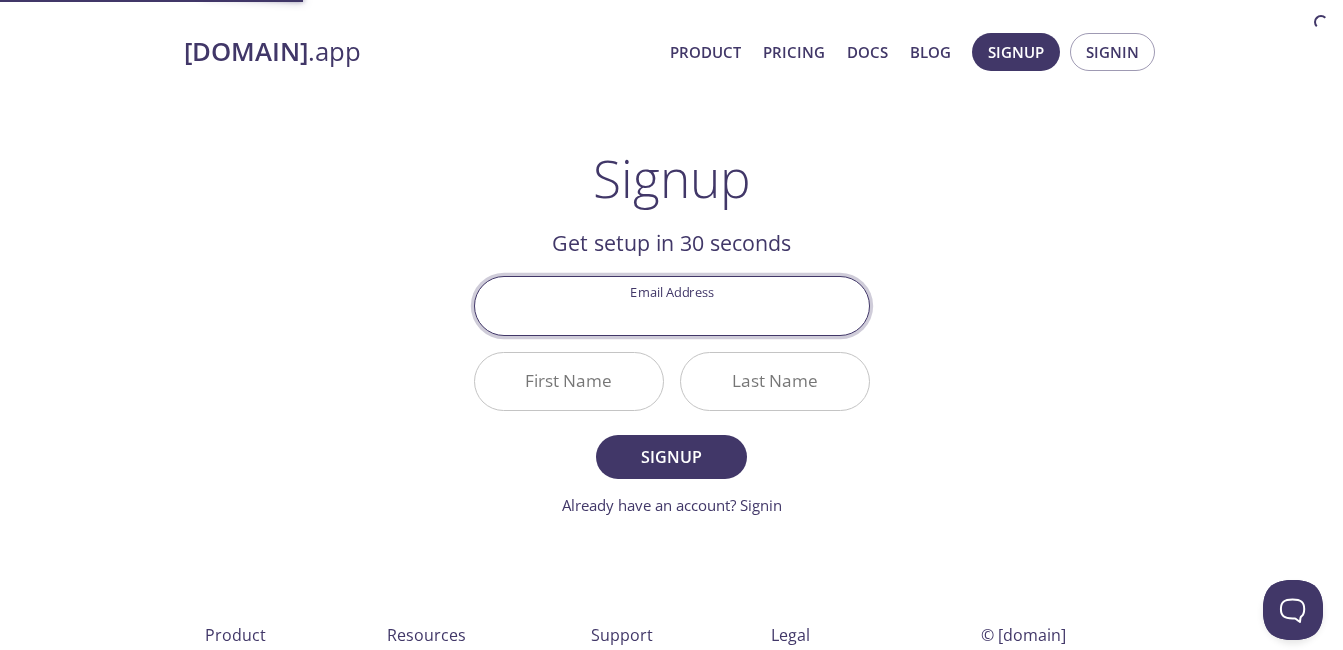 click on "Email Address" at bounding box center [672, 305] 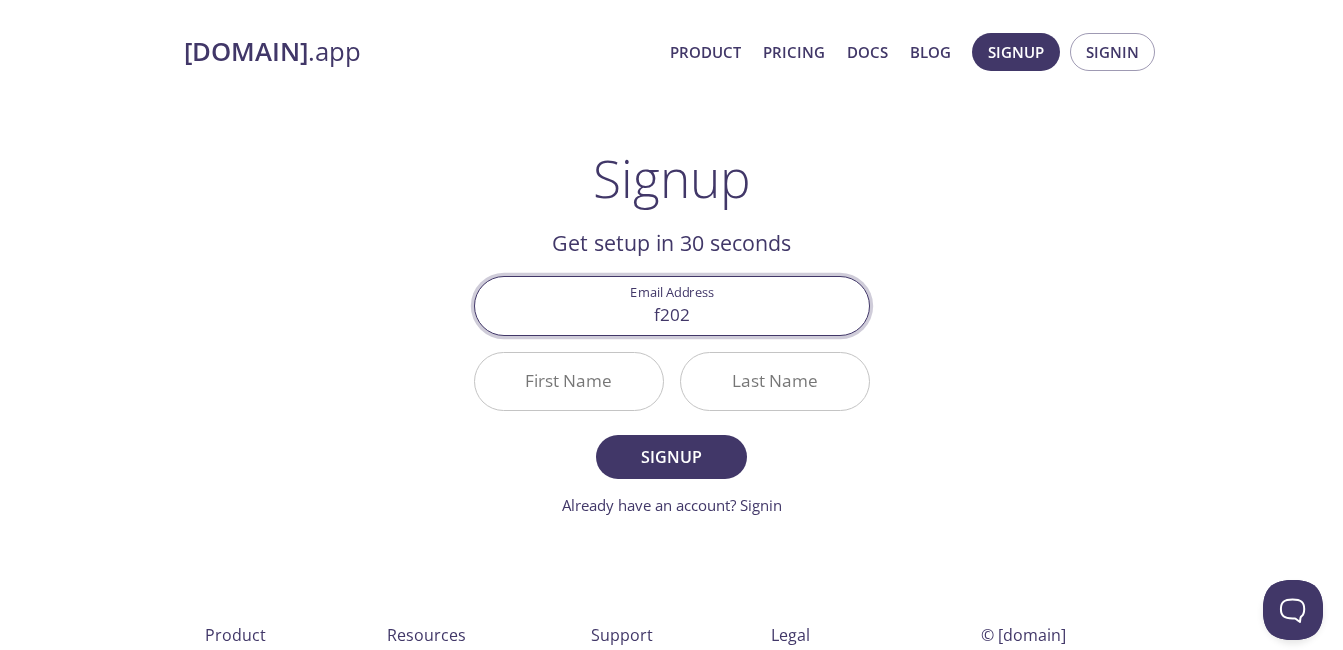 type on "[EMAIL]" 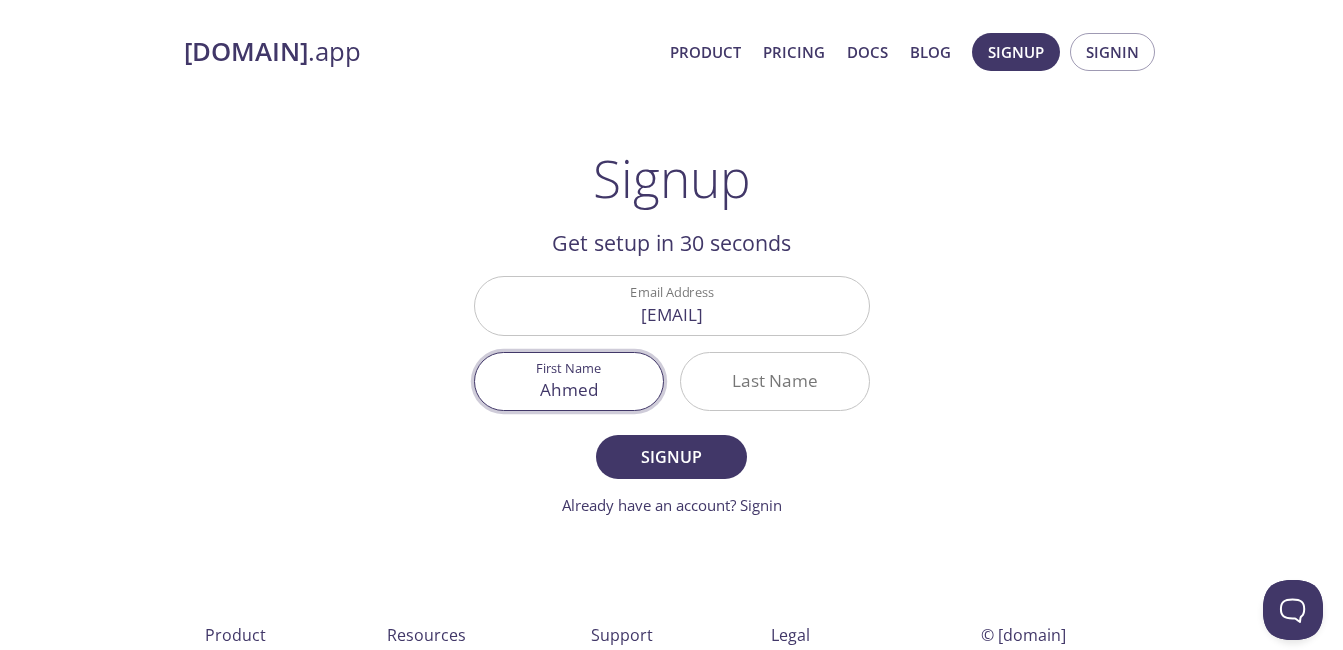 type on "[FIRST]" 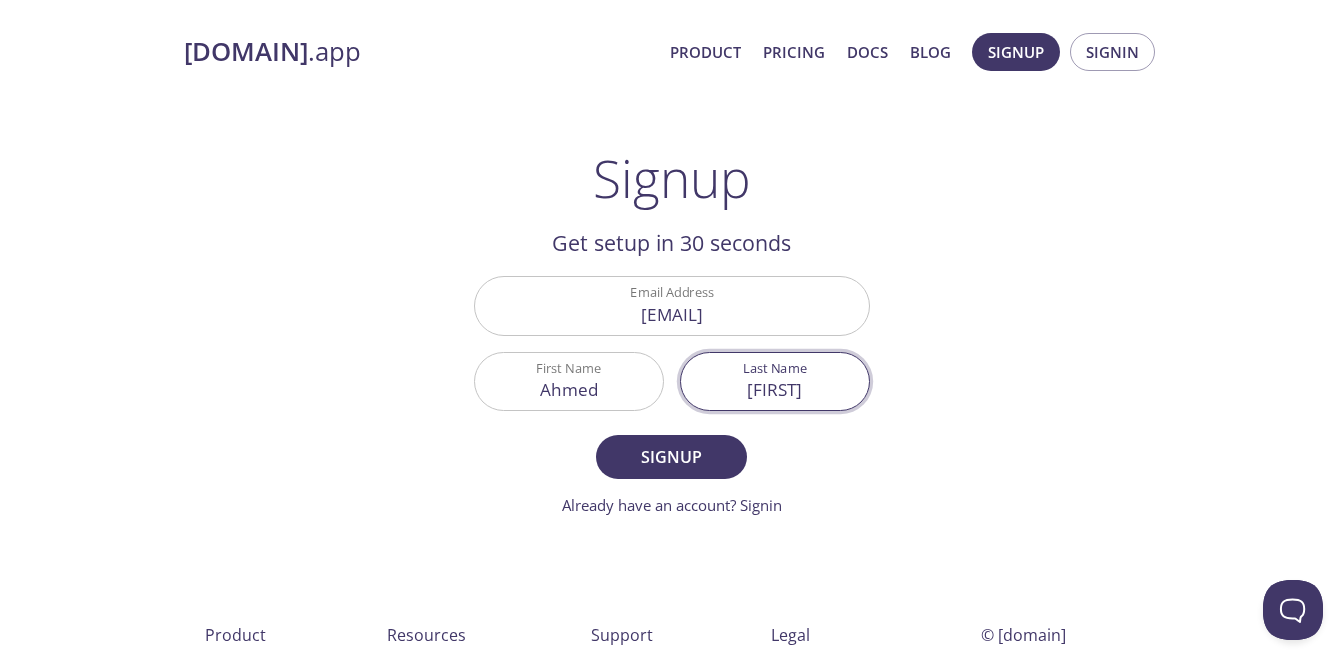 type on "[FIRST]" 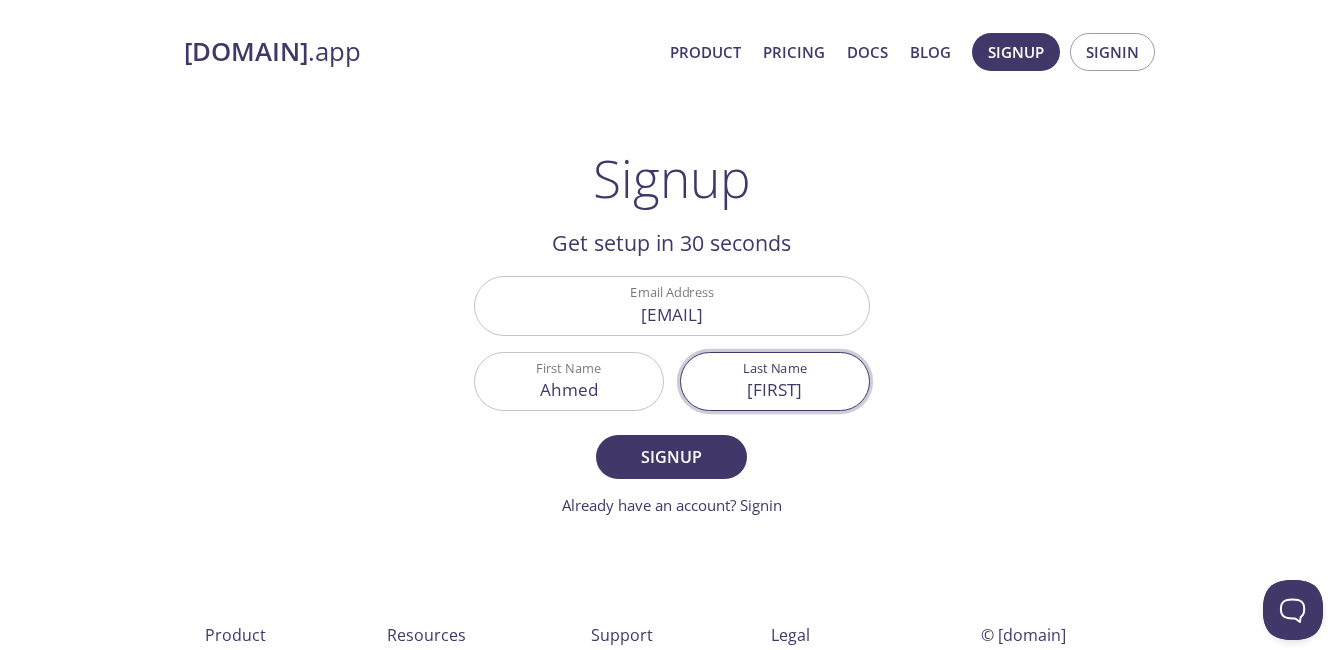 click on "Signup" at bounding box center [671, 457] 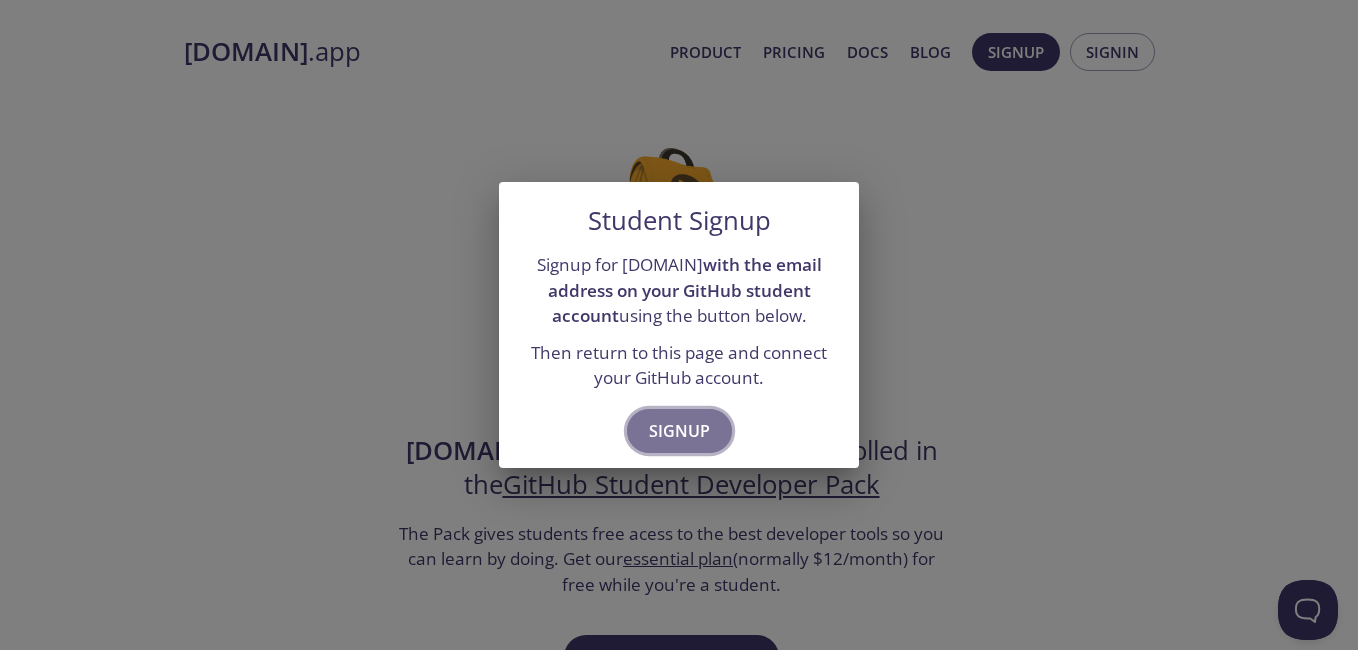 click on "Signup" at bounding box center [679, 431] 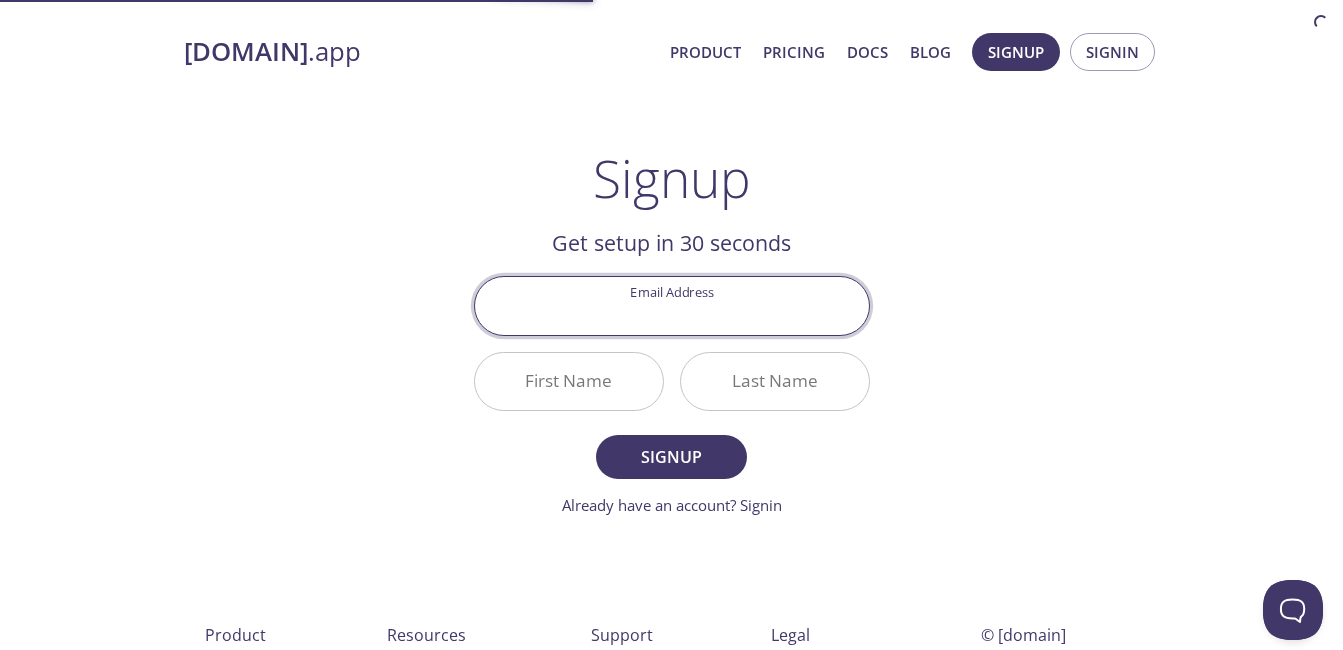 click on "Email Address" at bounding box center (672, 305) 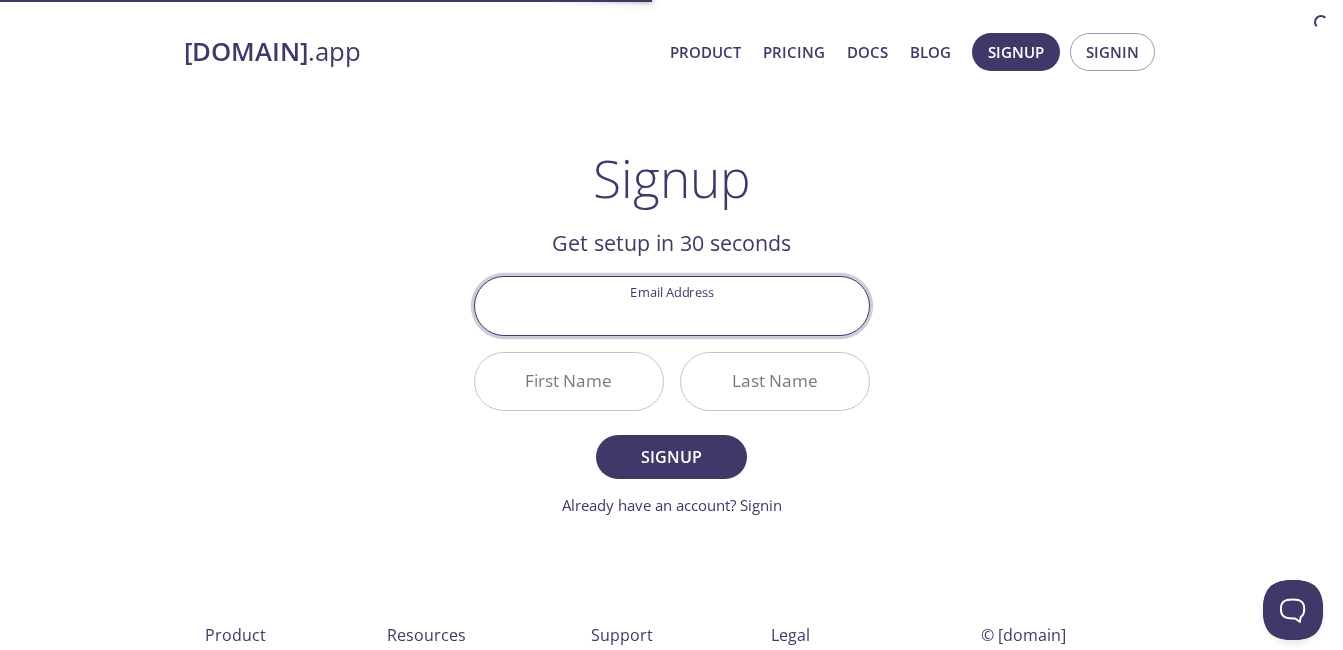 click on "Email Address" at bounding box center [672, 305] 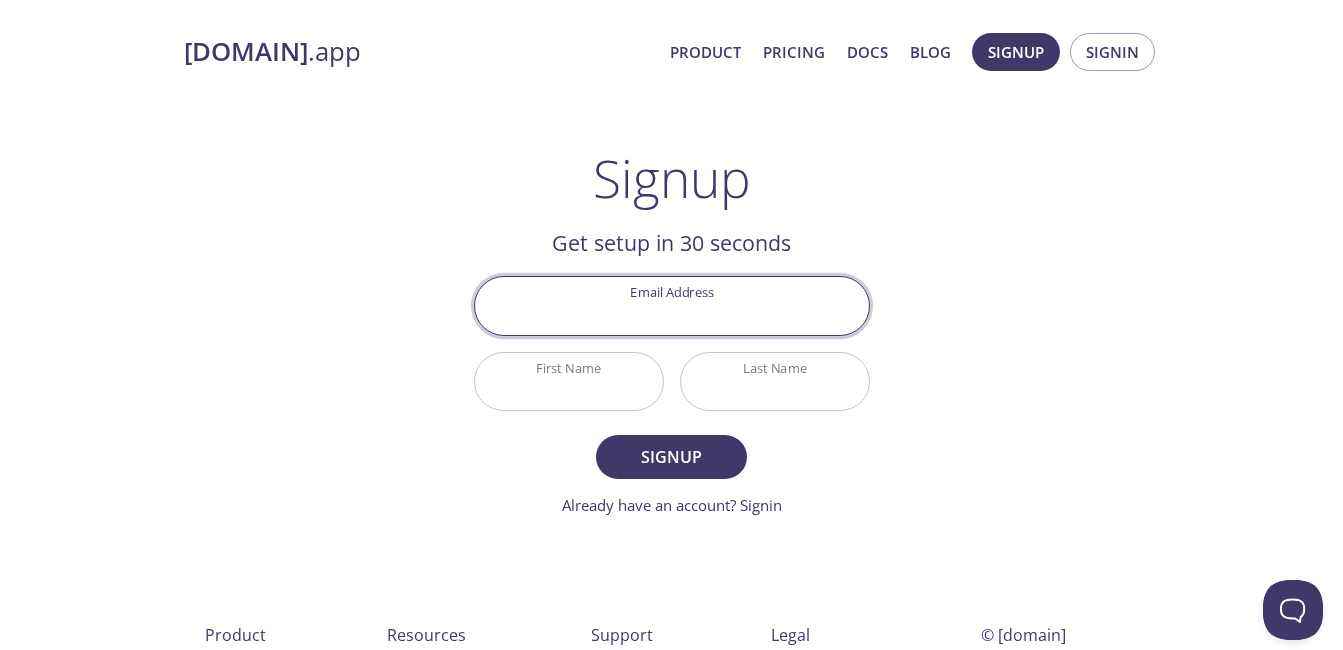 type on "[EMAIL]" 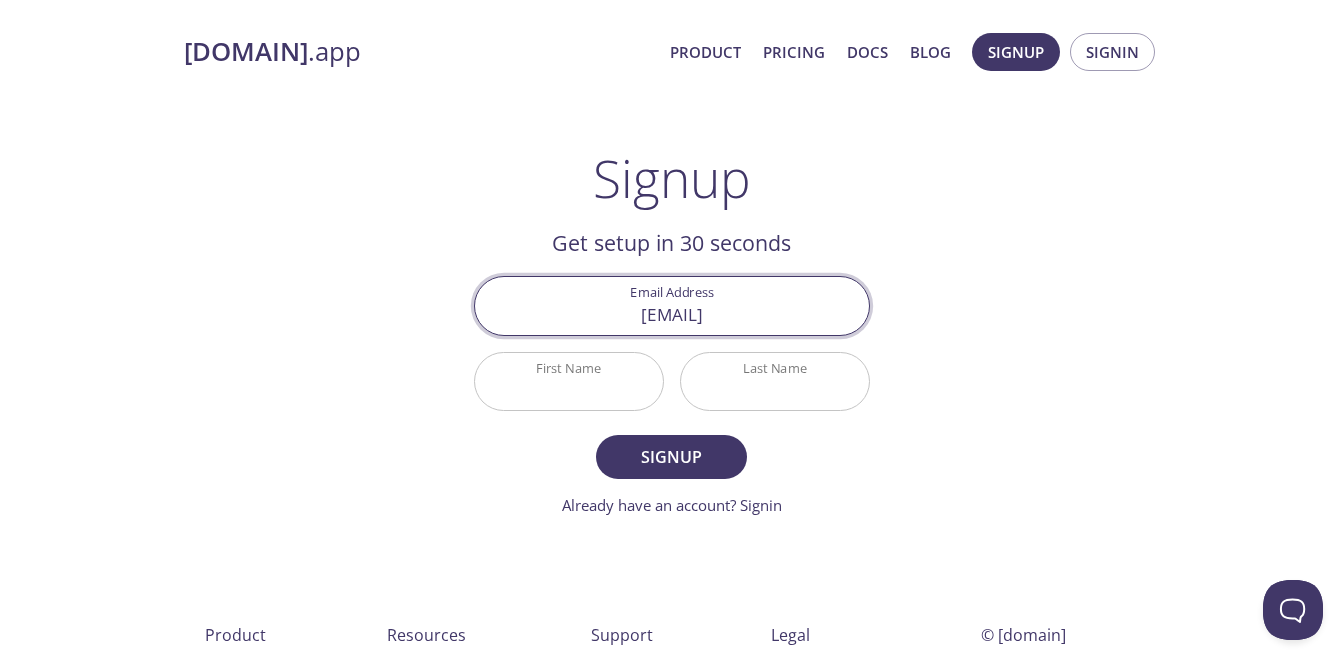 type on "[FIRST]" 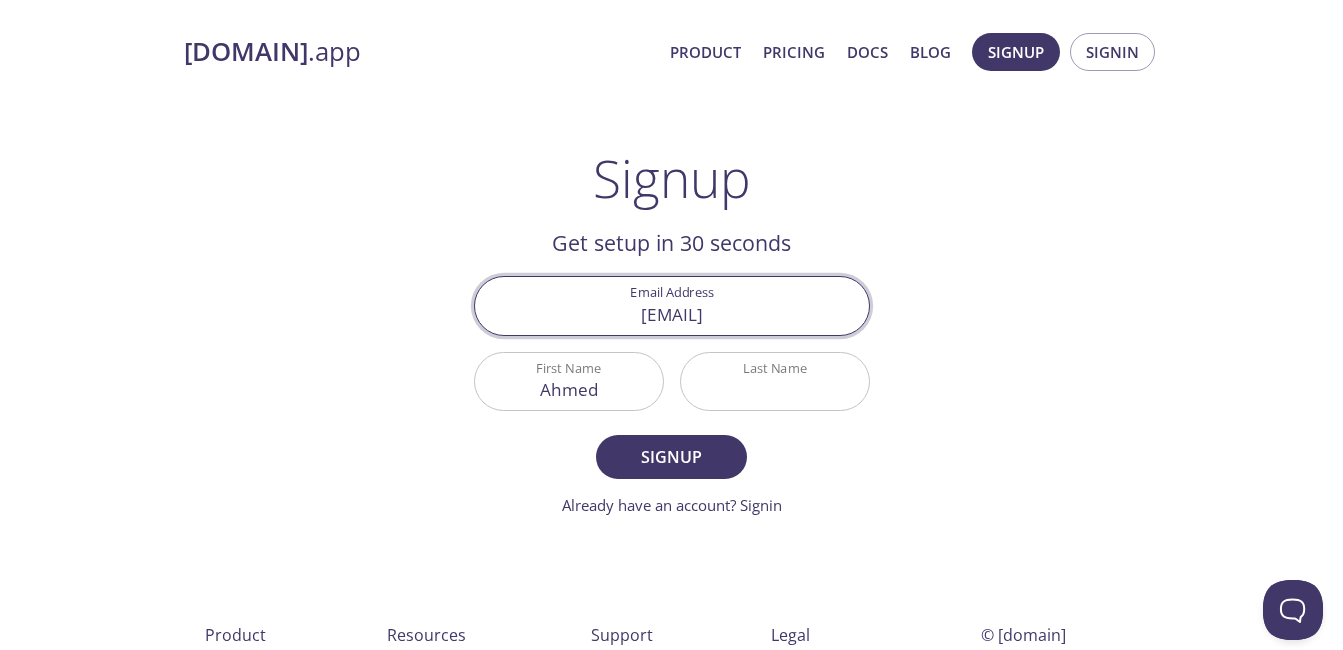 type on "[FIRST]" 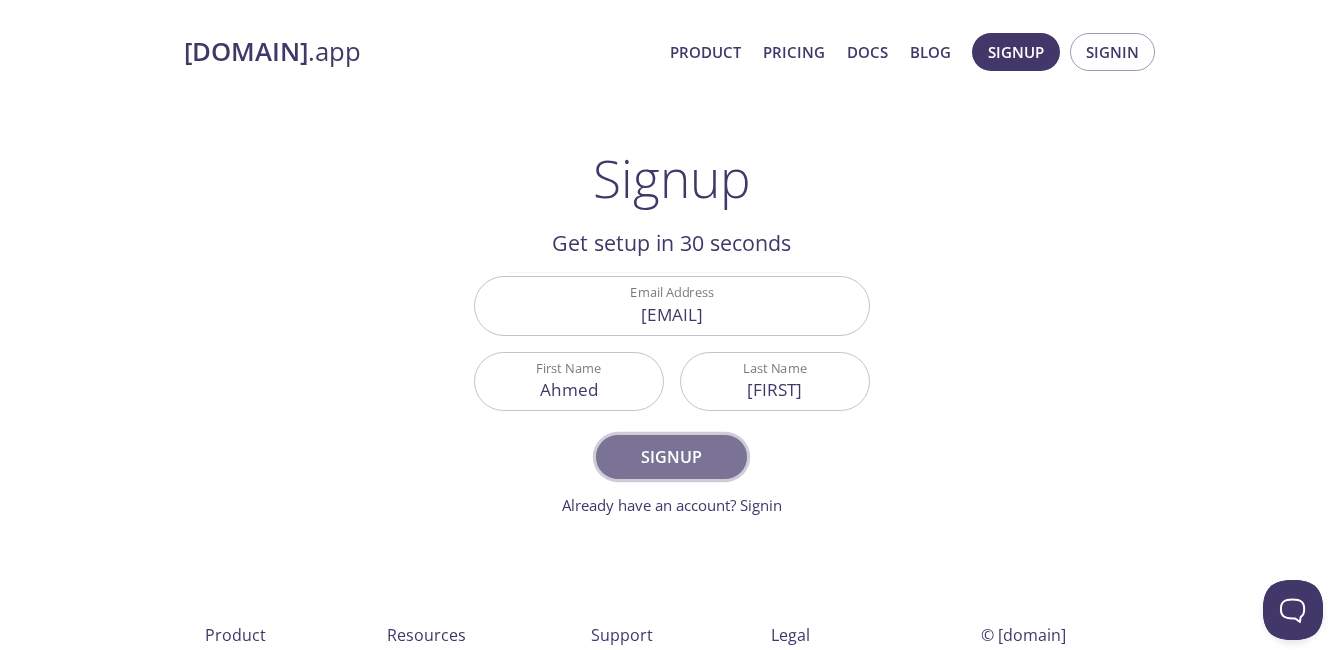 click on "Signup" at bounding box center (671, 457) 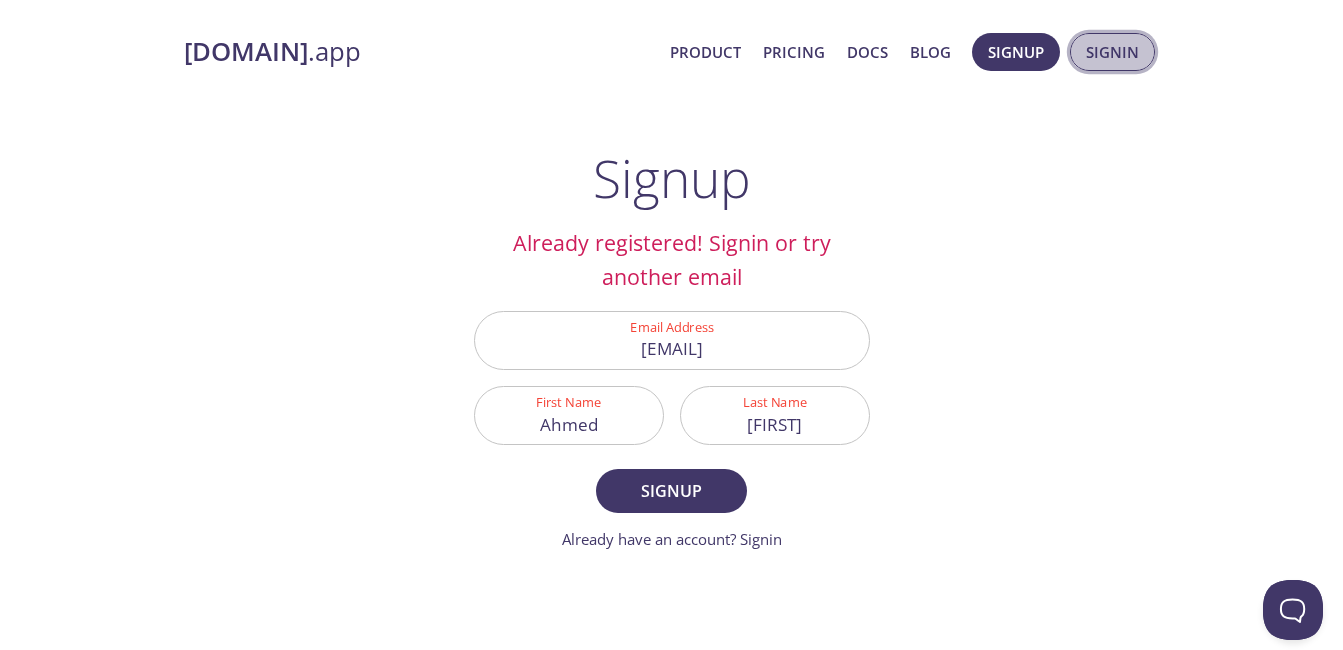 click on "Signin" at bounding box center (1112, 52) 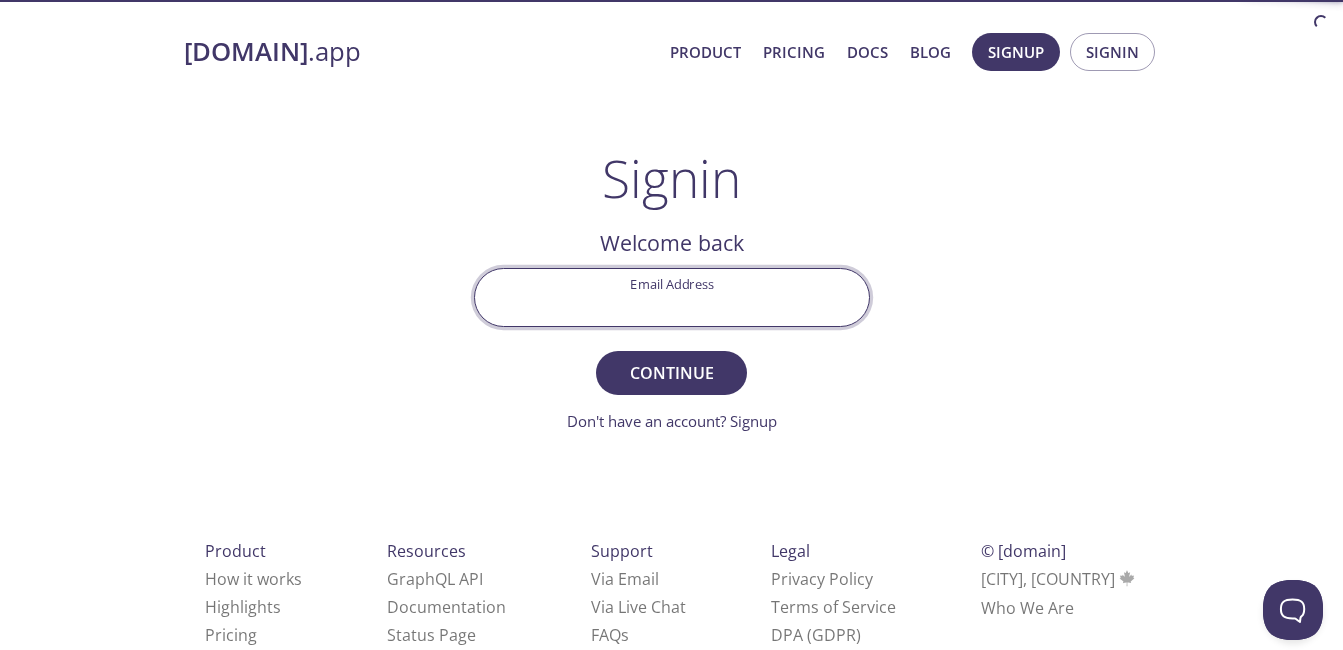 click on "Email Address" at bounding box center [672, 297] 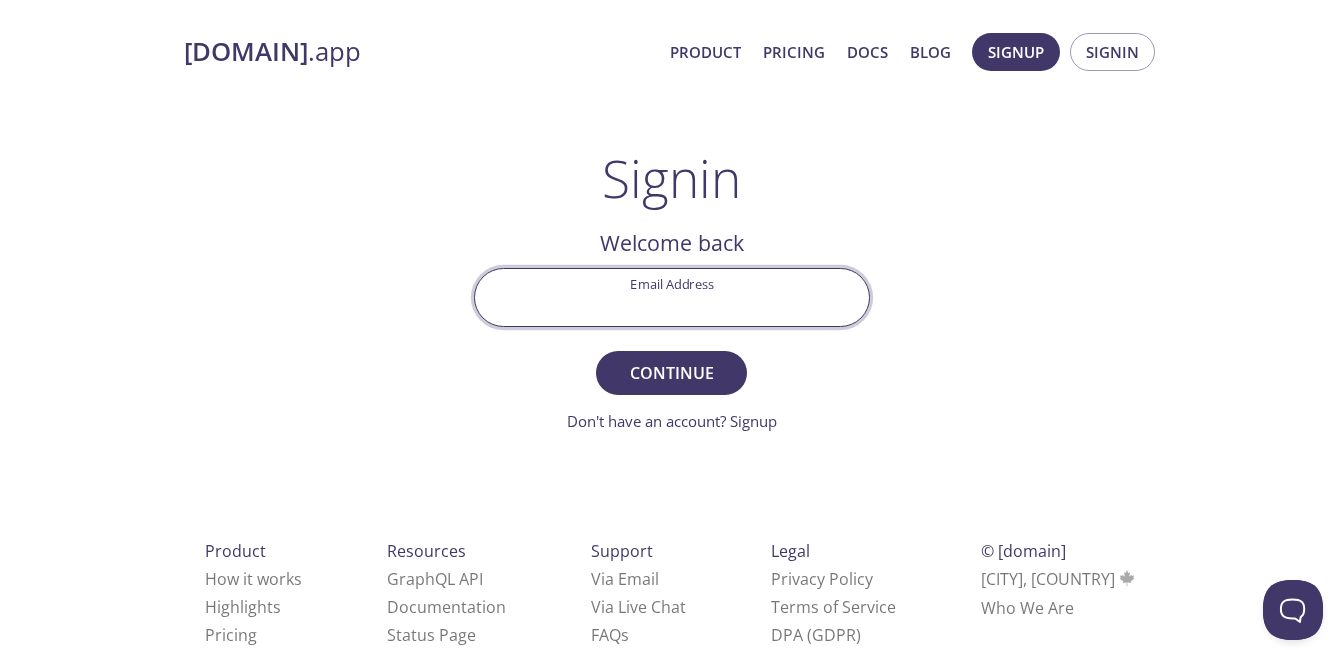 type on "[EMAIL]" 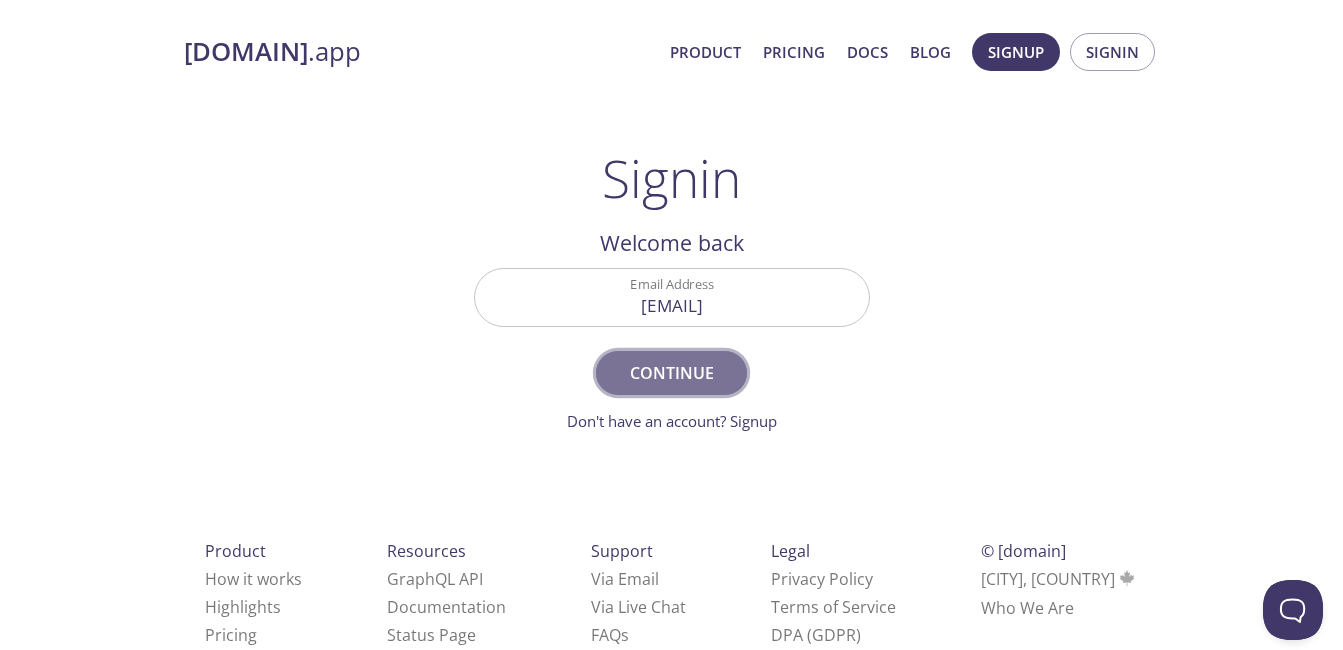 click on "Continue" at bounding box center [671, 373] 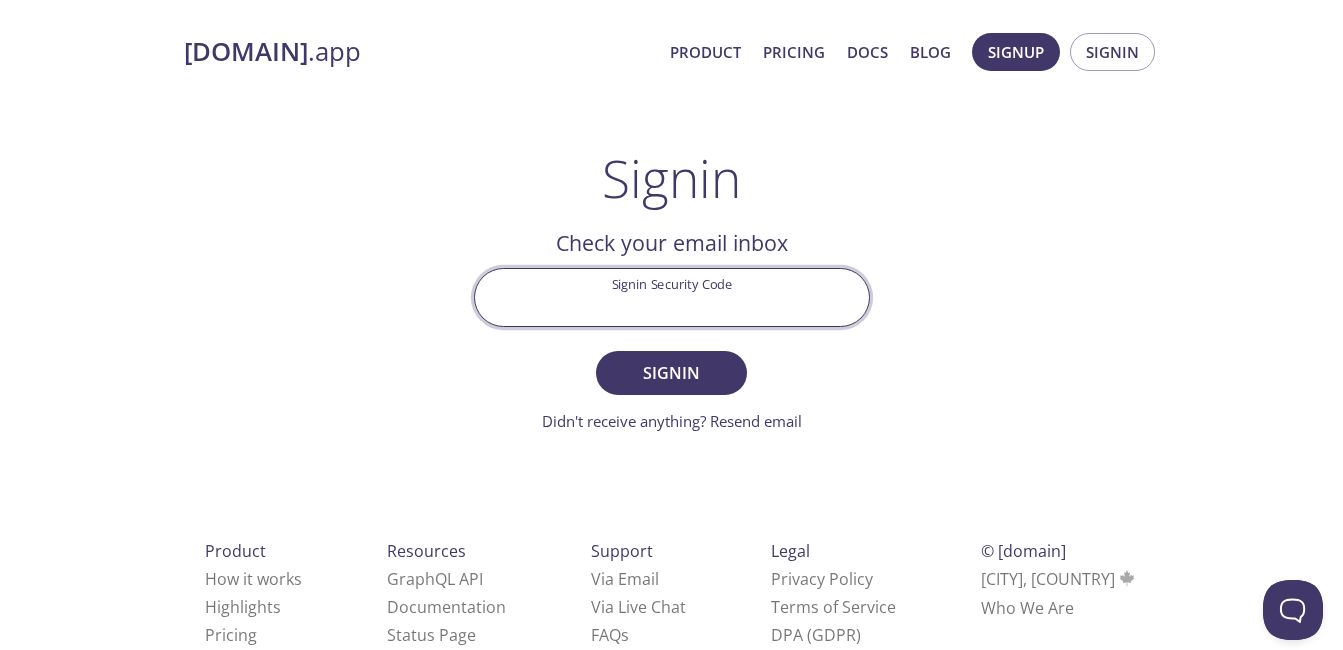 click on "Signin Security Code" at bounding box center [672, 297] 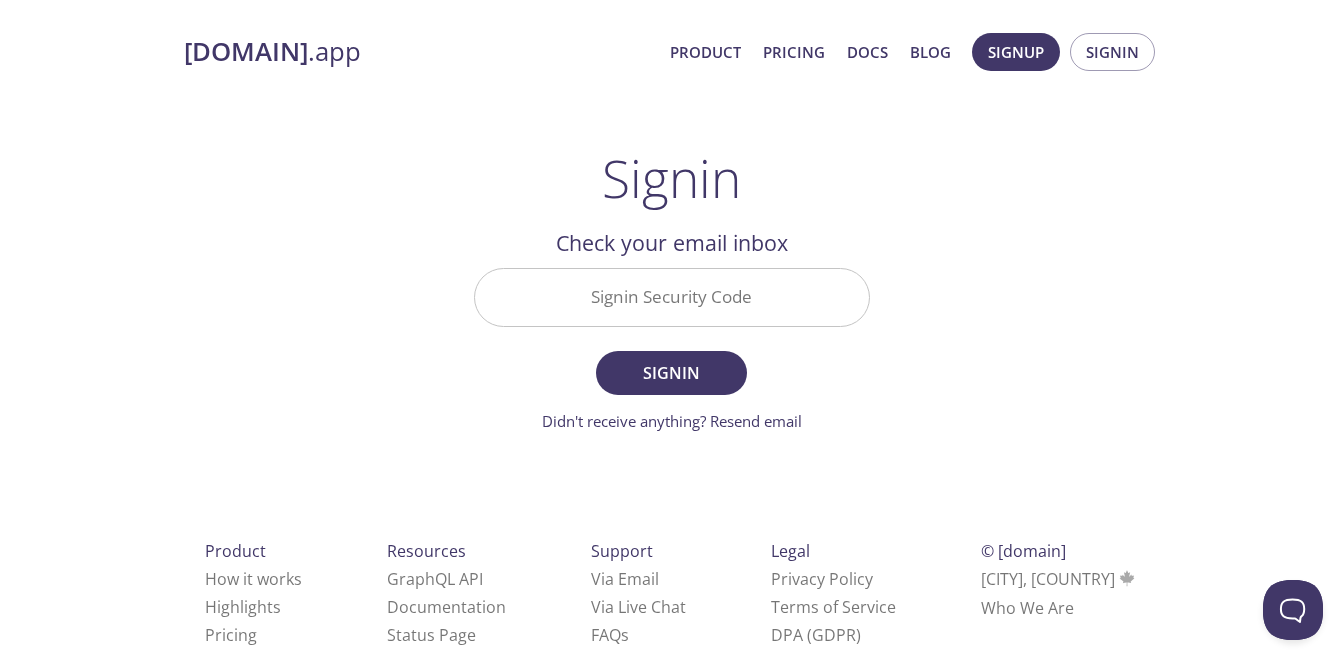 click on "[DOMAIN] .app Product Pricing Docs Blog Signup Signin Signin Welcome back Email Address [EMAIL] Continue Don't have an account? Signup Check your email inbox Signin Security Code Signin Didn't receive anything? Resend email Product How it works Highlights Pricing Resources GraphQL API Documentation Status Page Support Via Email Via Live Chat FAQ s Legal Privacy Policy Terms of Service DPA (GDPR) © [DOMAIN] [CITY], [COUNTRY] Who We Are" at bounding box center [672, 362] 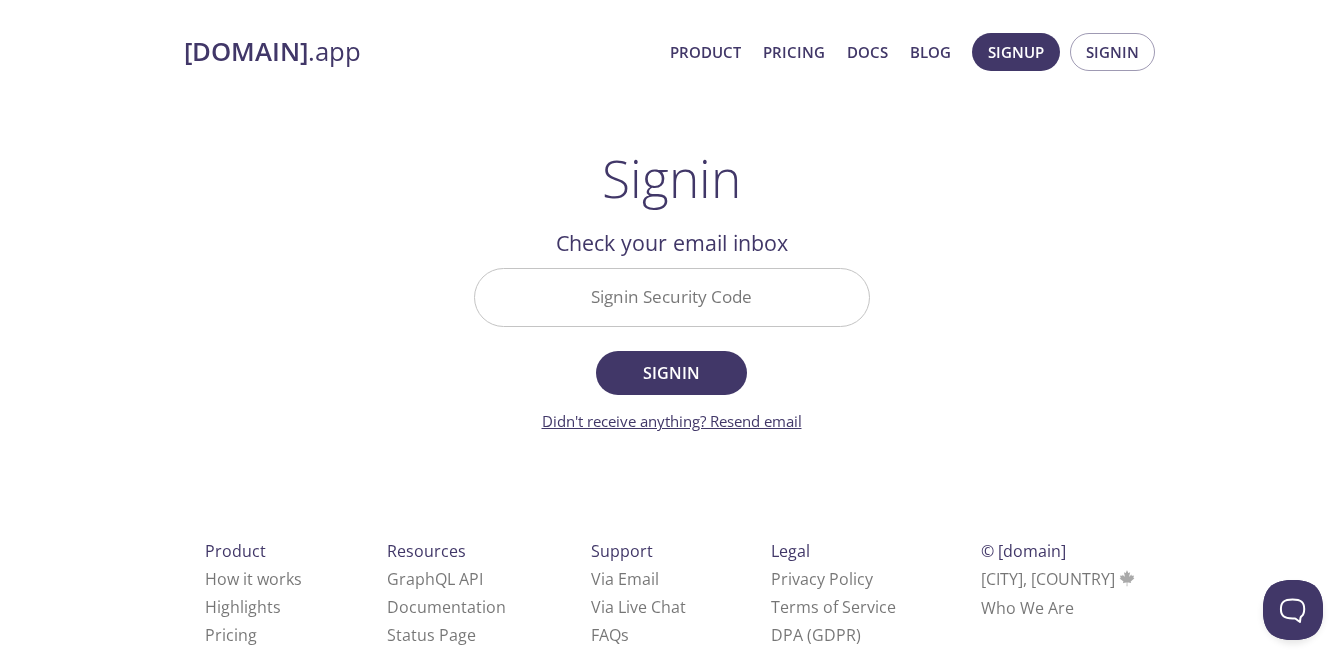click on "Didn't receive anything? Resend email" at bounding box center (672, 421) 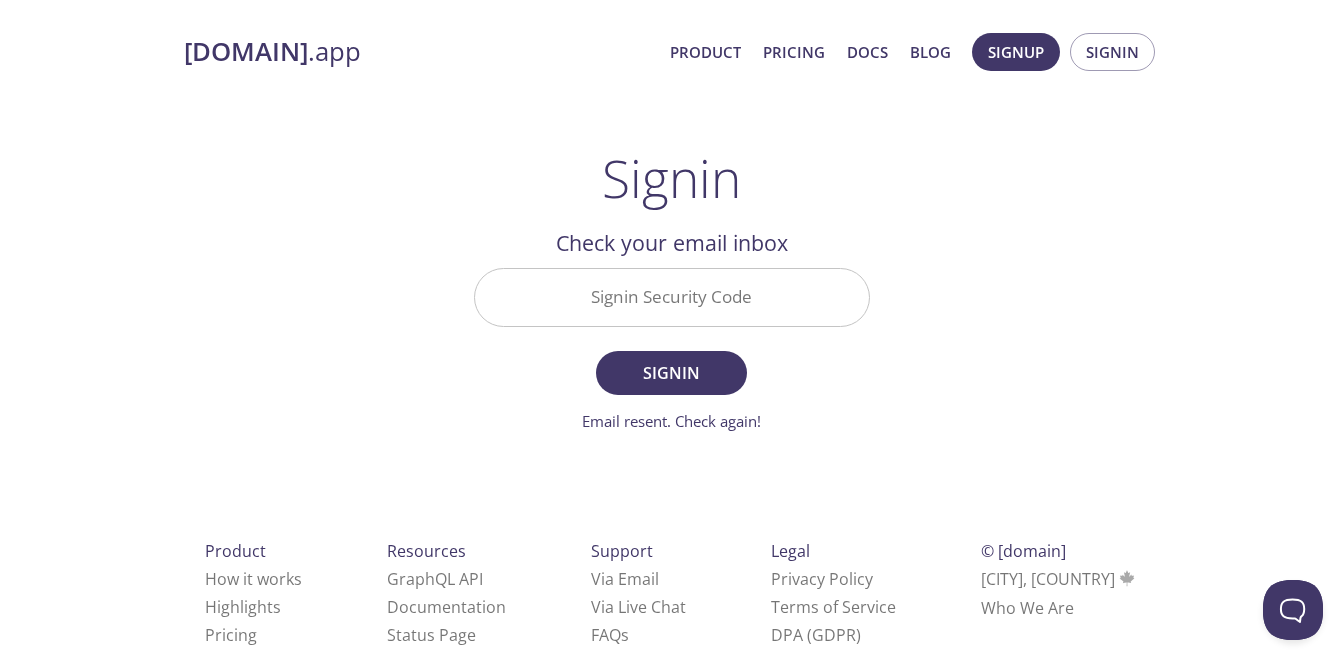 click on "Email resent. Check again!" at bounding box center (671, 421) 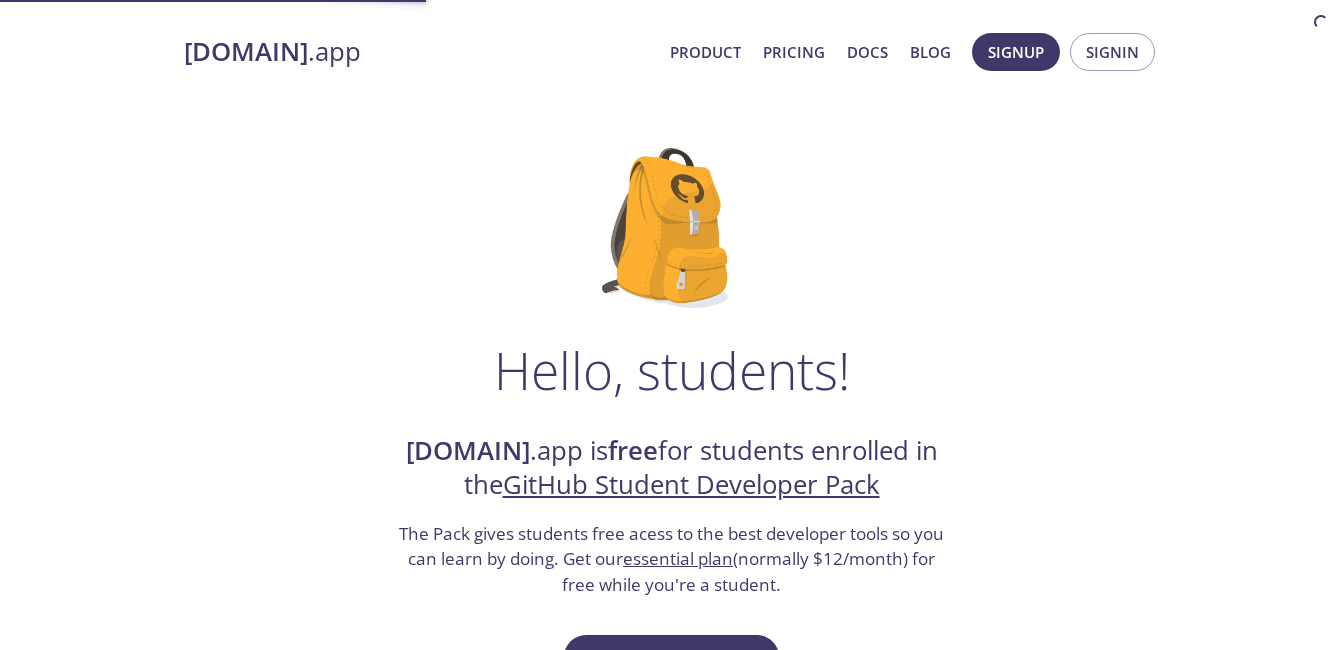 scroll, scrollTop: 0, scrollLeft: 0, axis: both 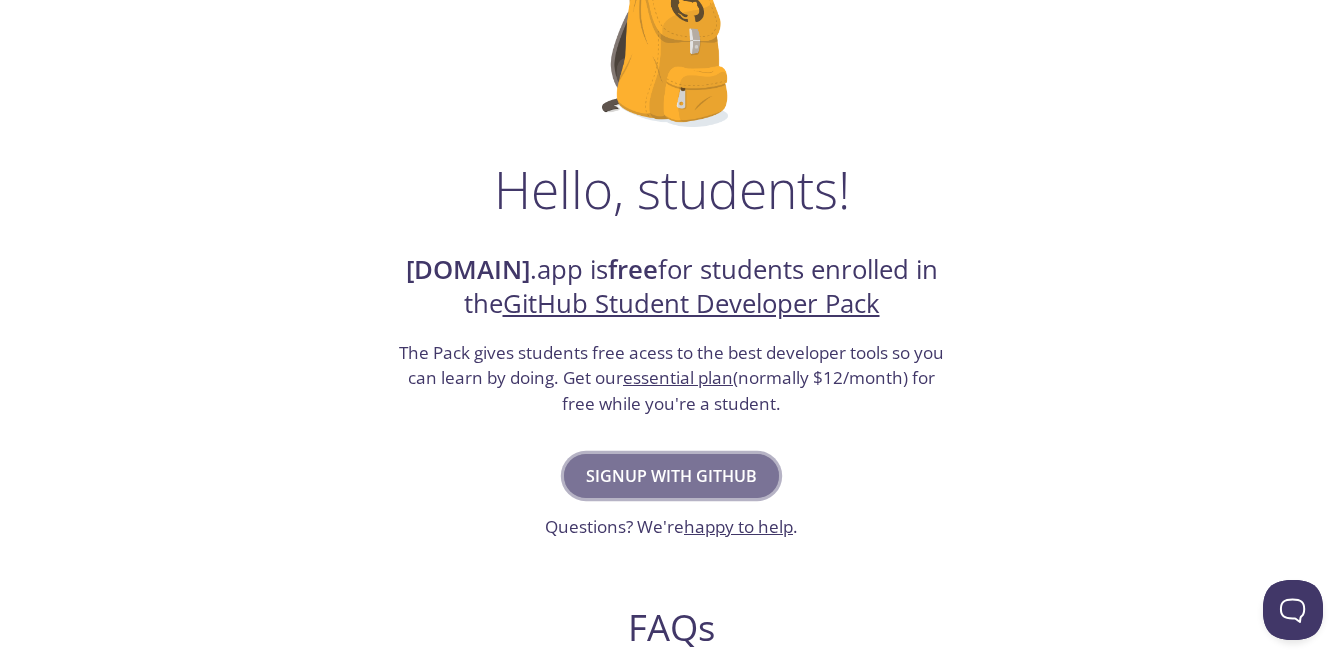 click on "Signup with GitHub" at bounding box center (671, 476) 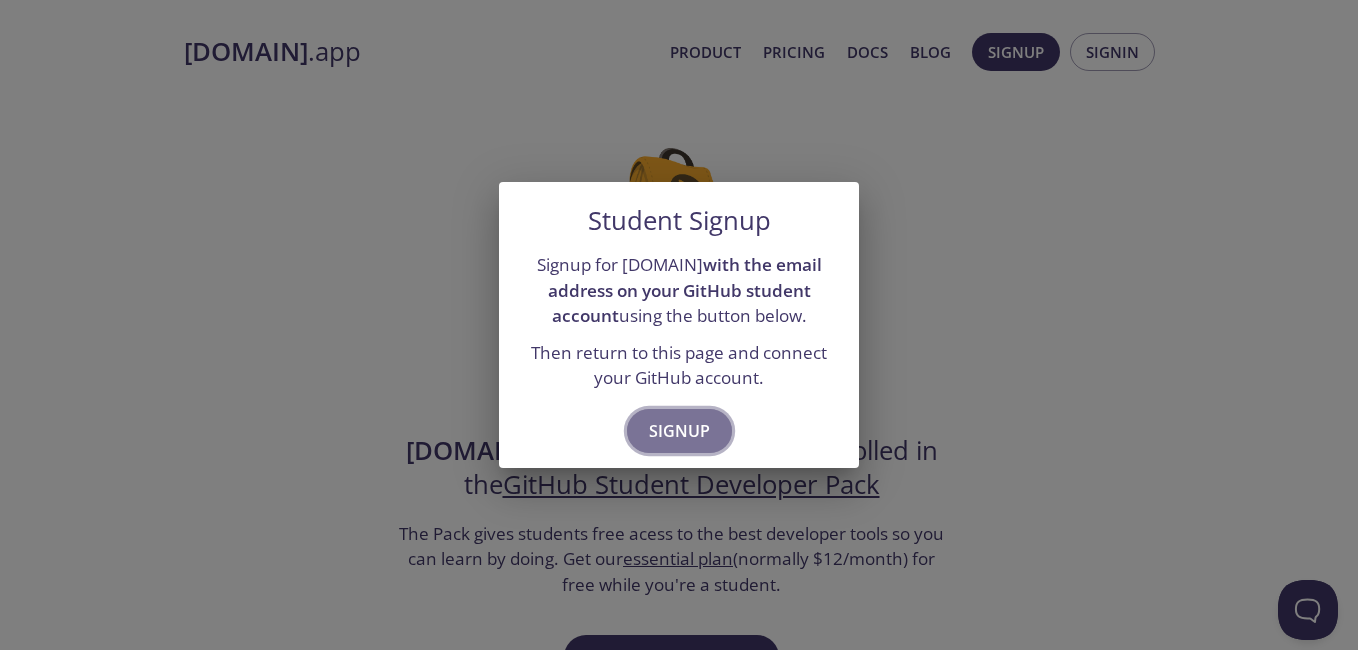 click on "Signup" at bounding box center (679, 431) 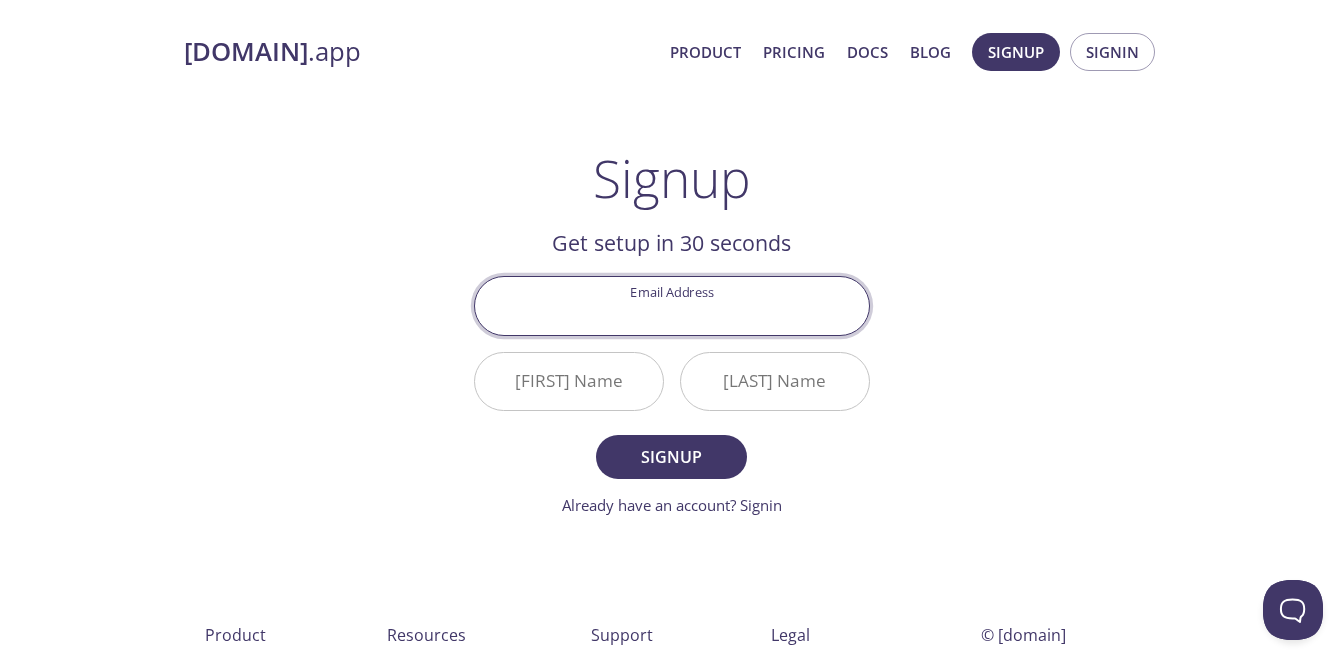 drag, startPoint x: 710, startPoint y: 285, endPoint x: 708, endPoint y: 322, distance: 37.054016 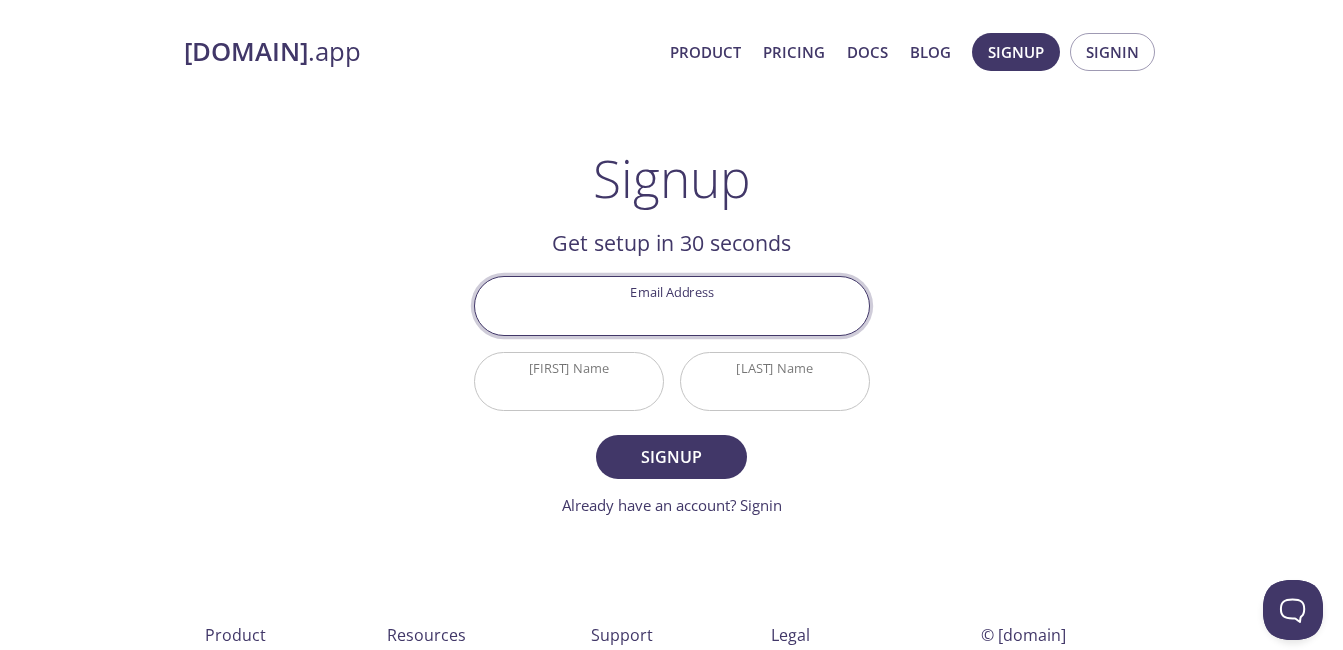 type on "[EMAIL]" 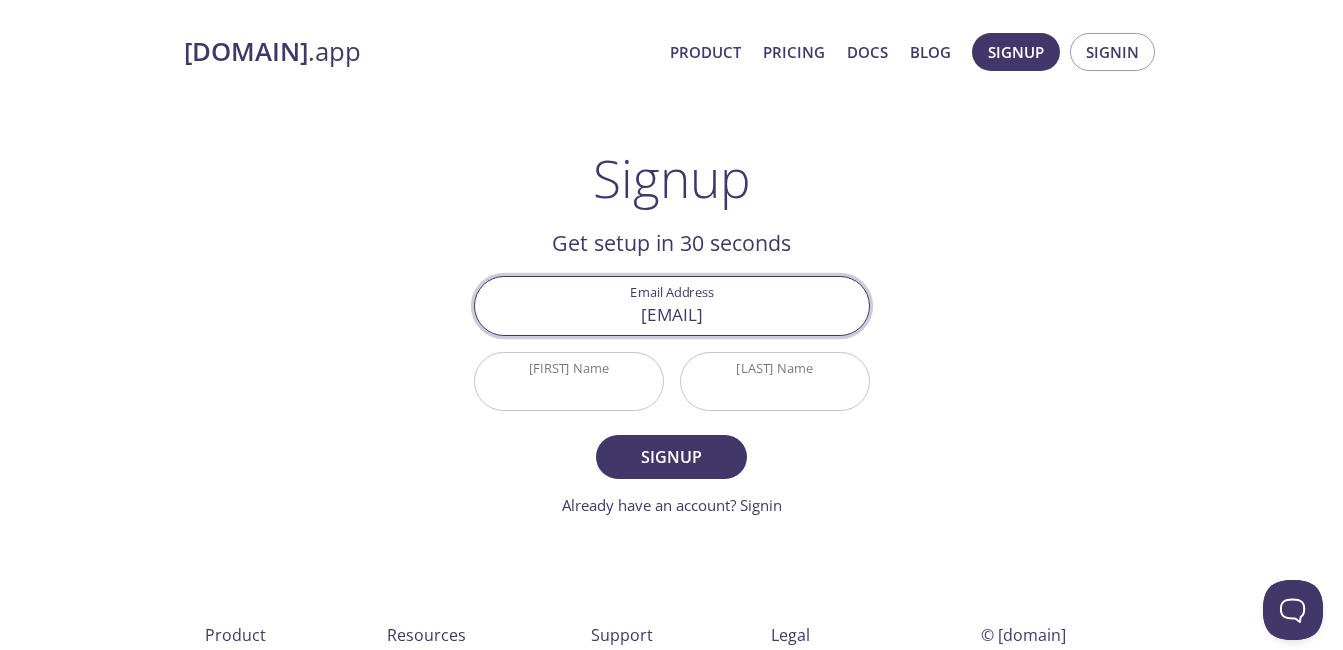 type on "[FIRST]" 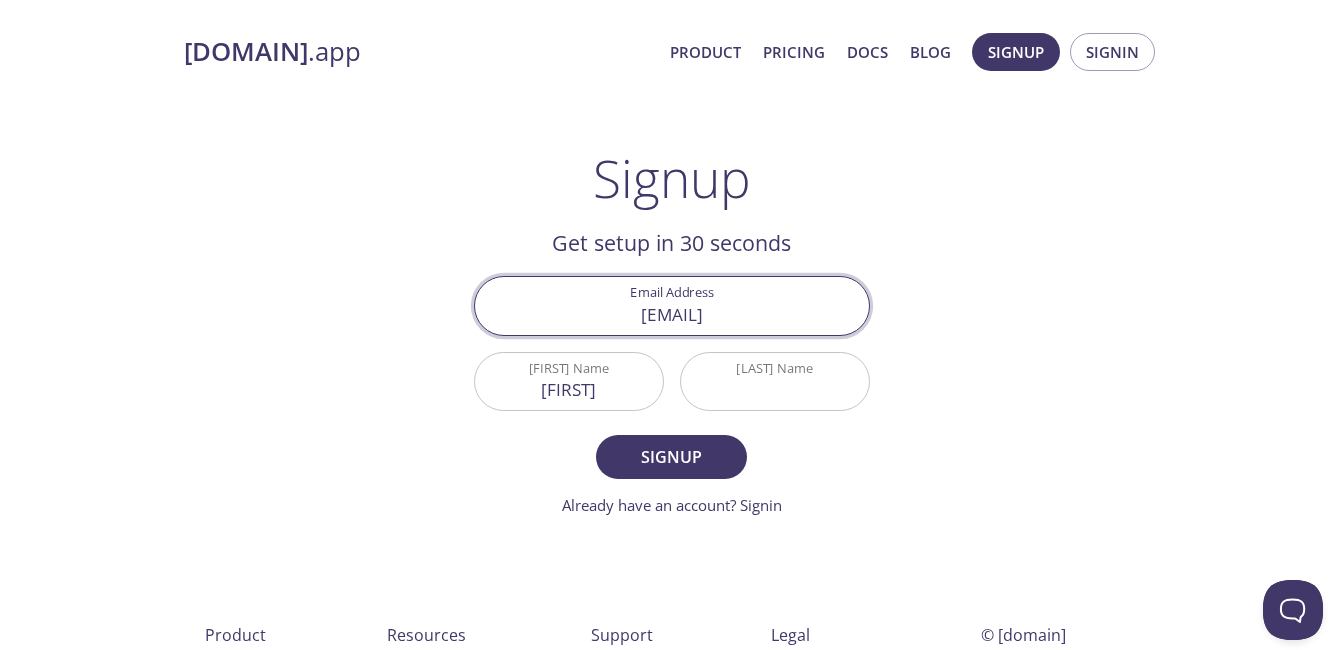 type on "[FIRST]" 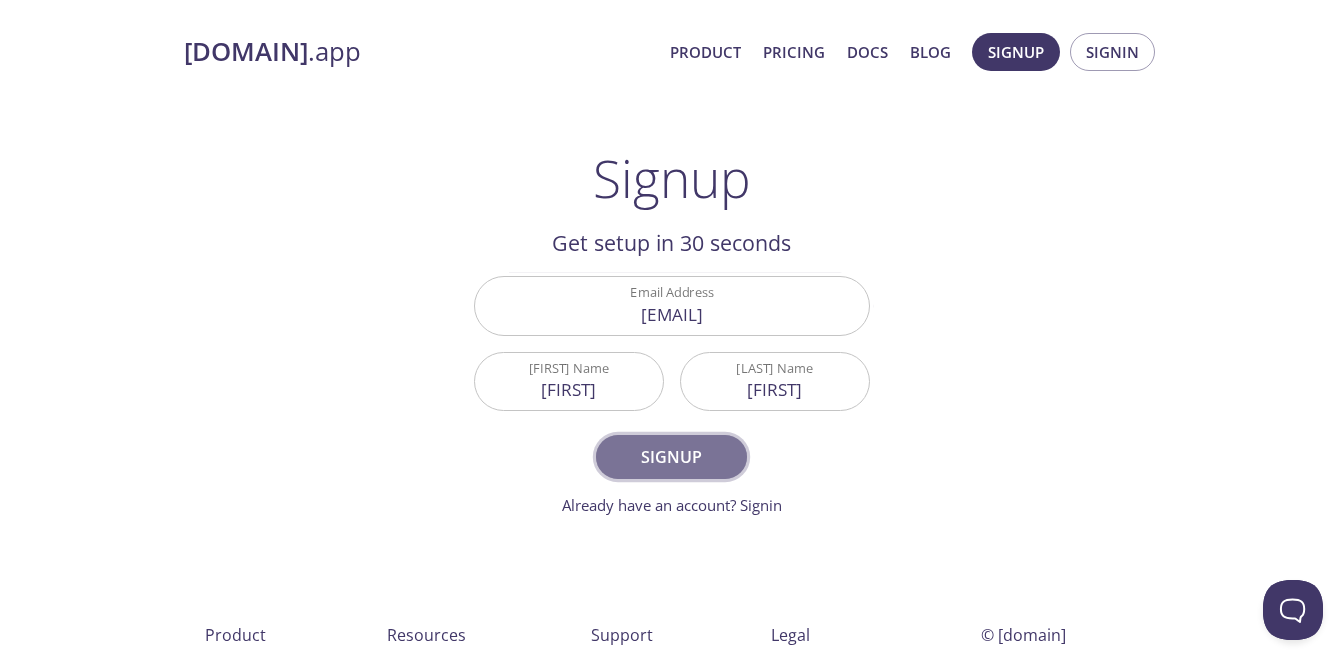 click on "Signup" at bounding box center [671, 457] 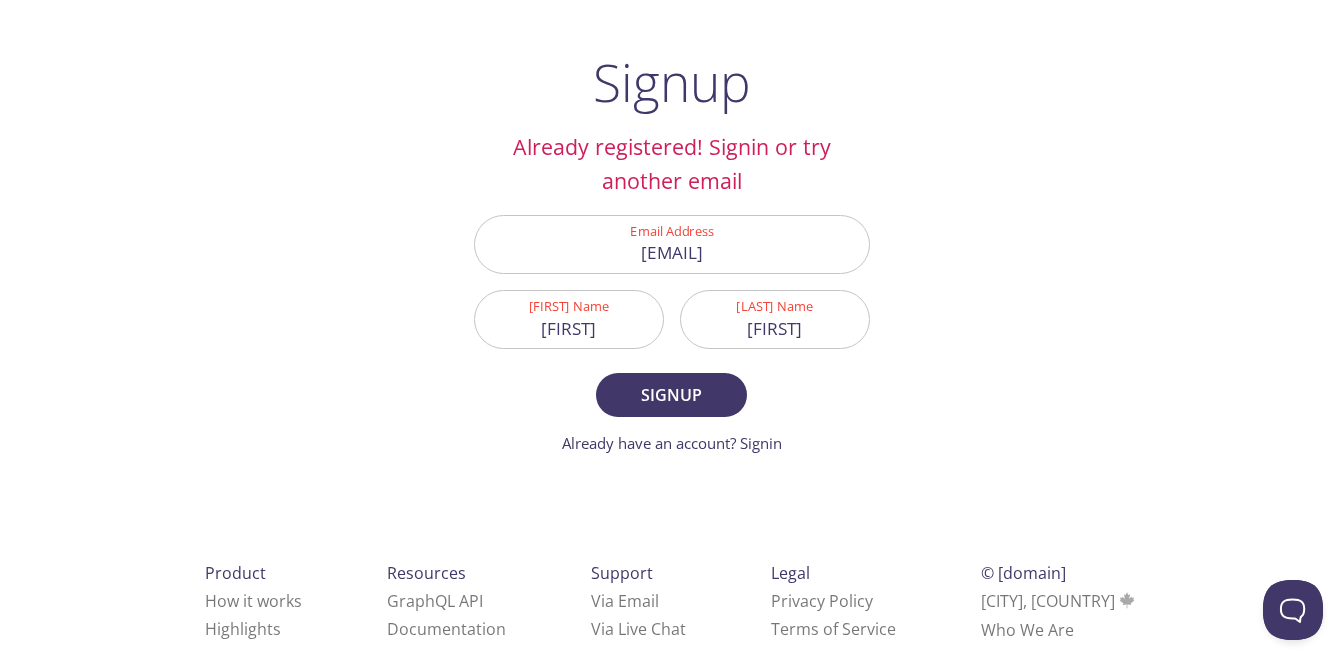 scroll, scrollTop: 100, scrollLeft: 0, axis: vertical 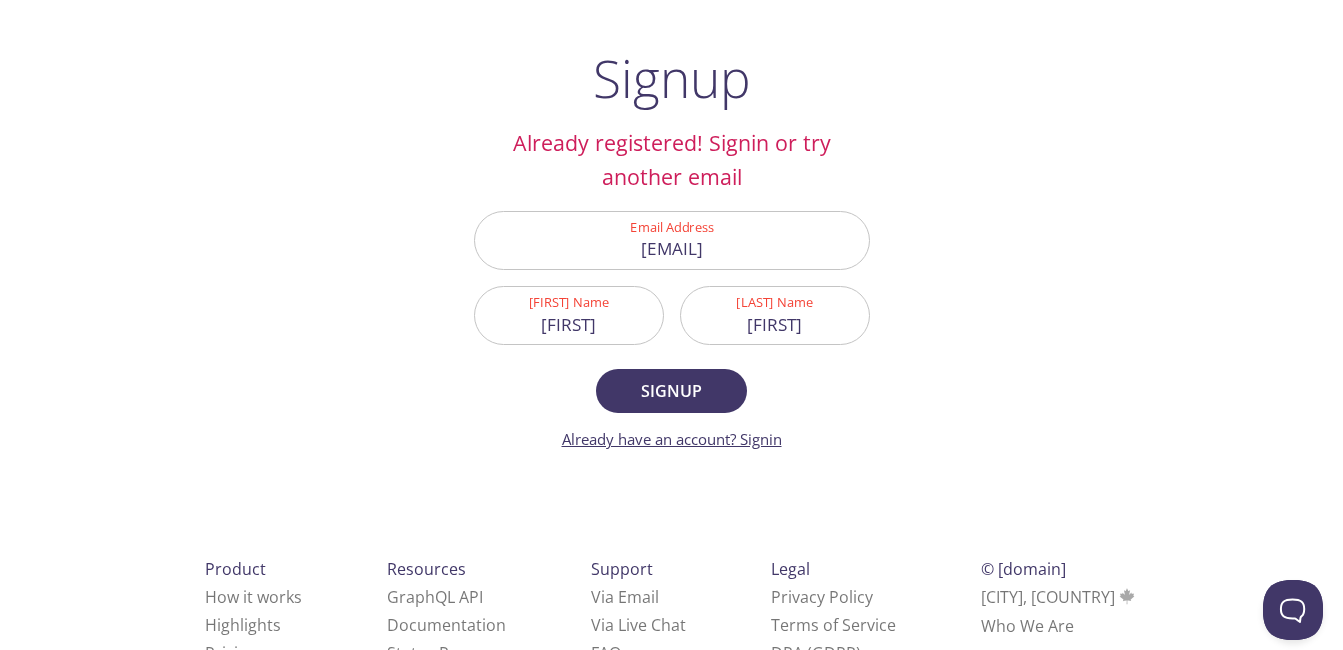 click on "Already have an account? Signin" at bounding box center (672, 439) 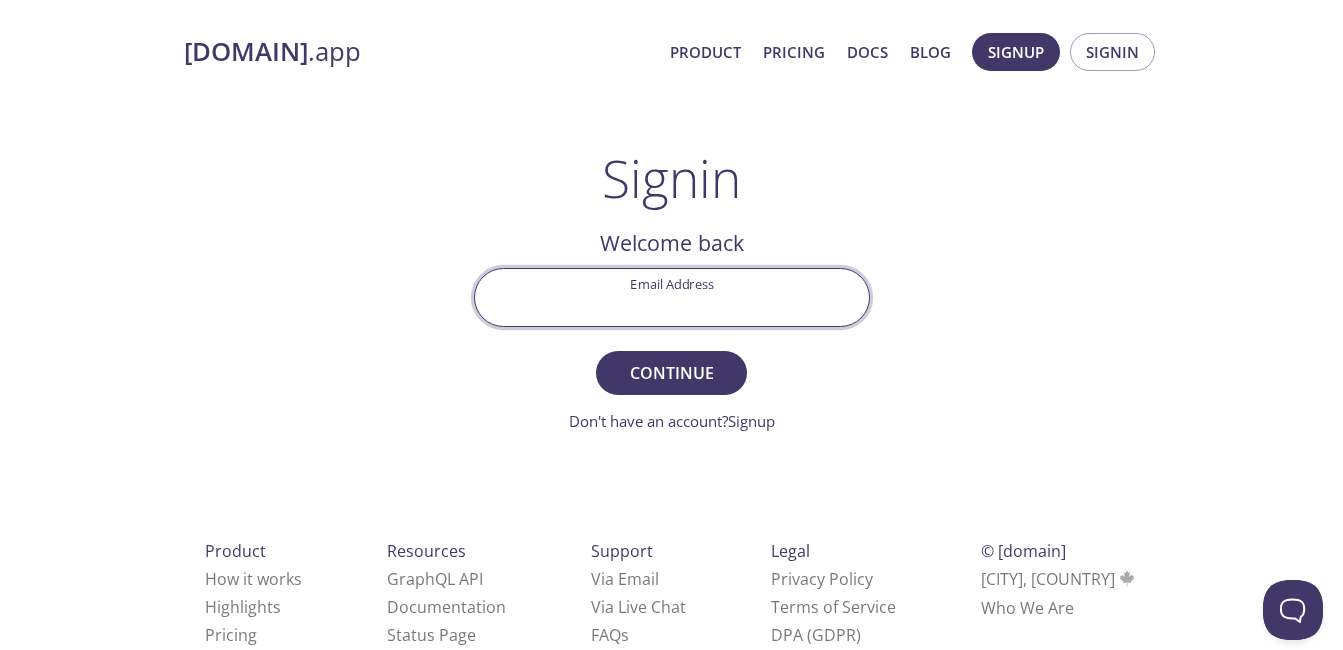 click on "Email Address" at bounding box center [672, 297] 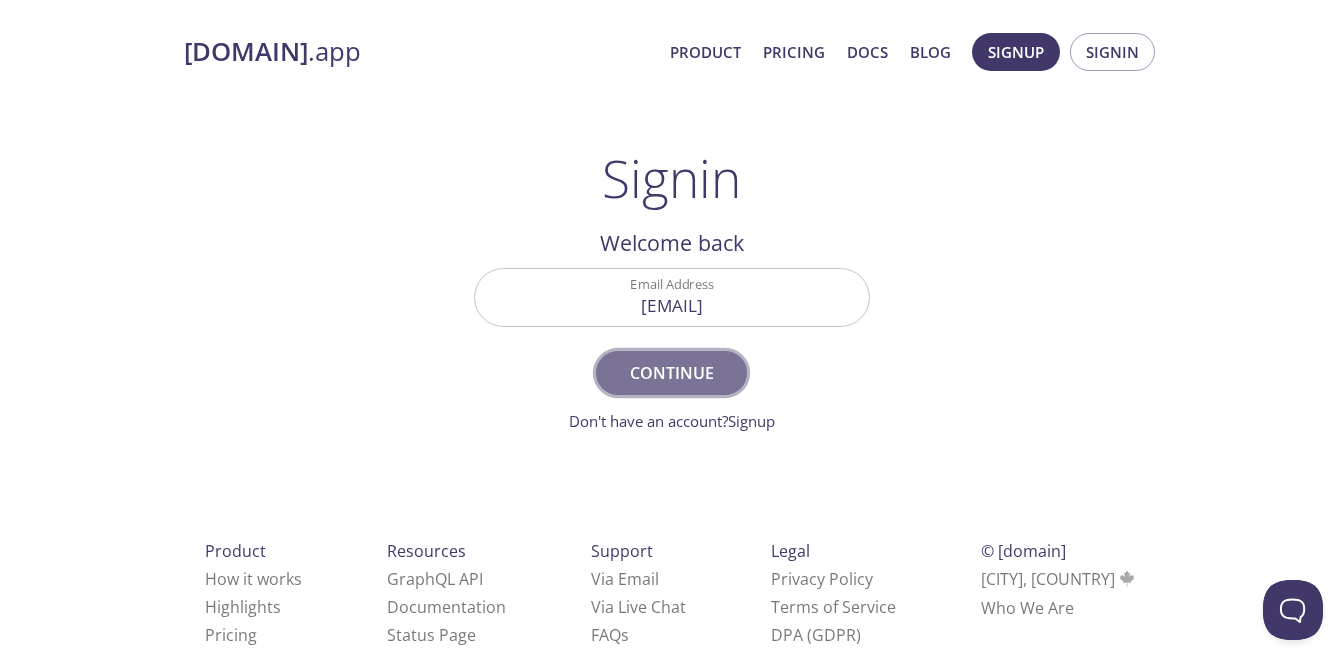 click on "Continue" at bounding box center (671, 373) 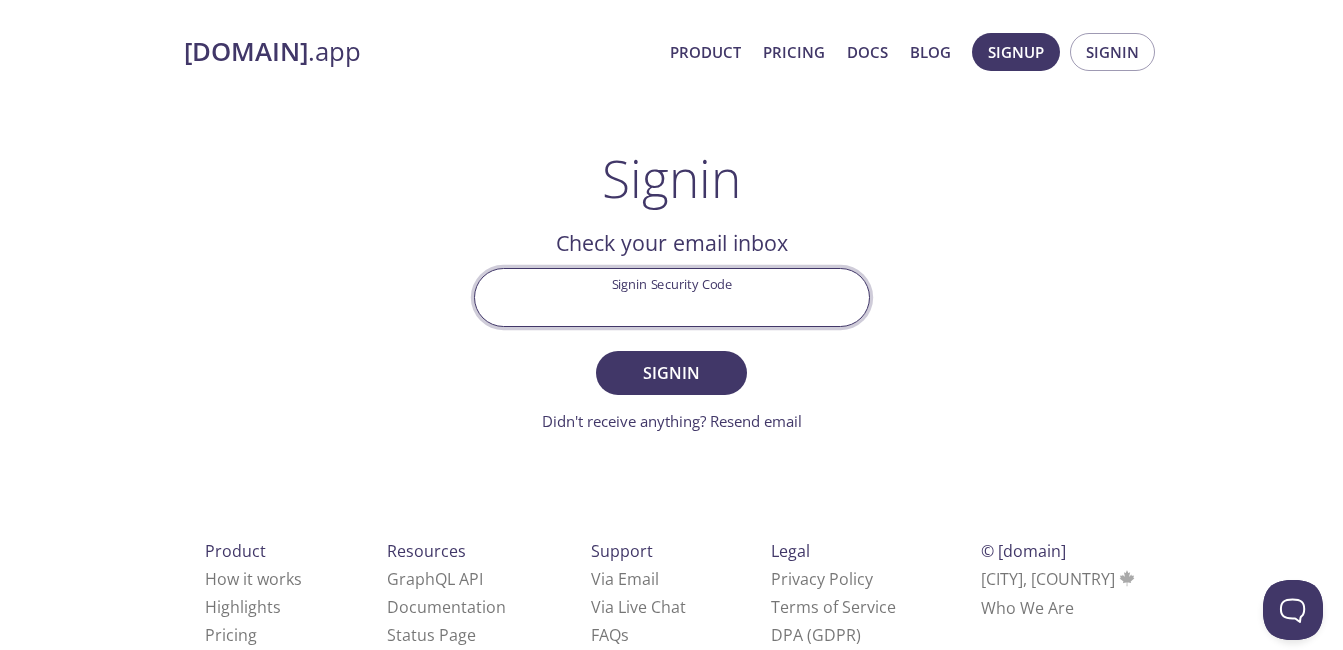 click on "Signin Security Code" at bounding box center (672, 297) 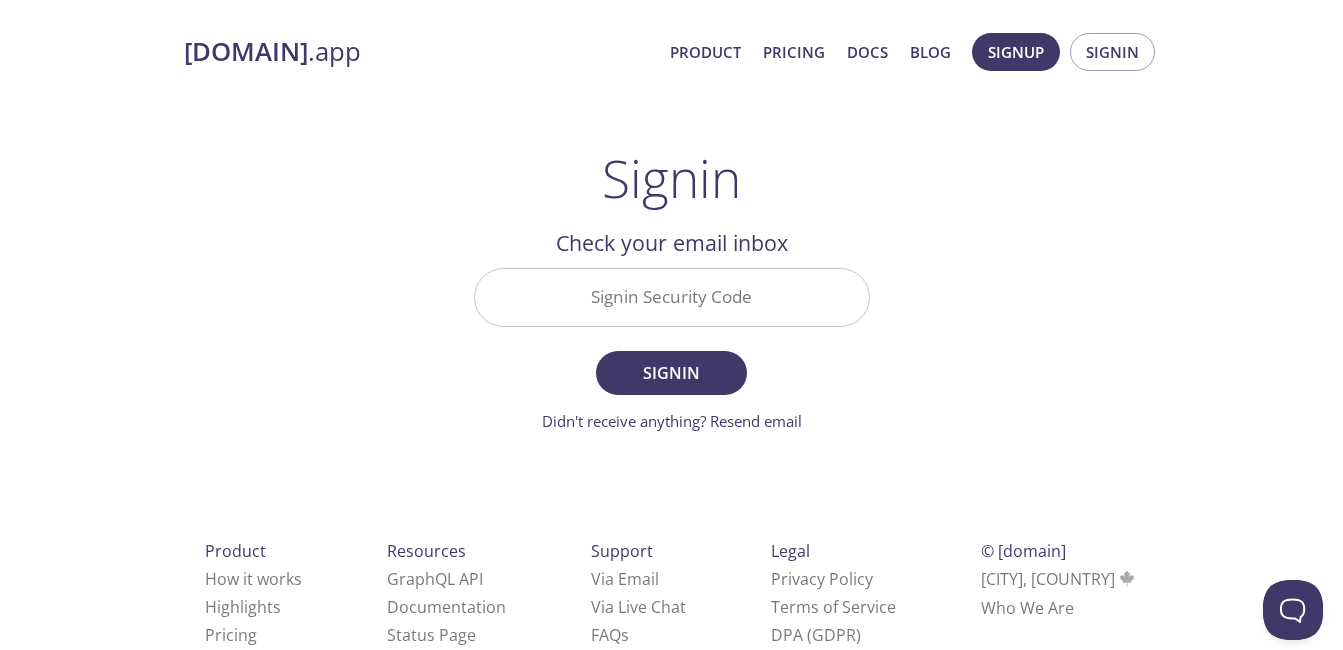 click on "[DOMAIN] .app Product Pricing Docs Blog Signup Signin Signin Welcome back Email Address [EMAIL] Continue Don't have an account? Signup Check your email inbox Signin Security Code Signin Didn't receive anything? Resend email Product How it works Highlights Pricing Resources GraphQL API Documentation Status Page Support Via Email Via Live Chat FAQ s Legal Privacy Policy Terms of Service DPA (GDPR) © [DOMAIN] [CITY], [COUNTRY] Who We Are" at bounding box center [672, 362] 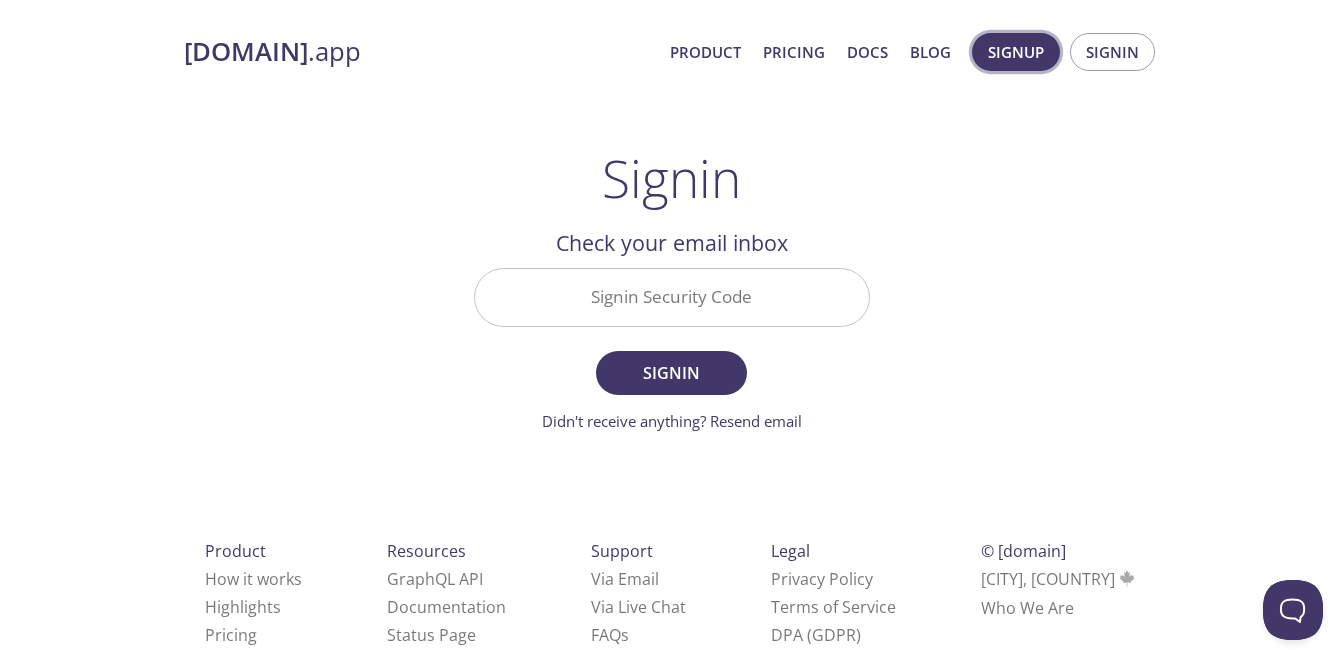 click on "Signup" at bounding box center [1016, 52] 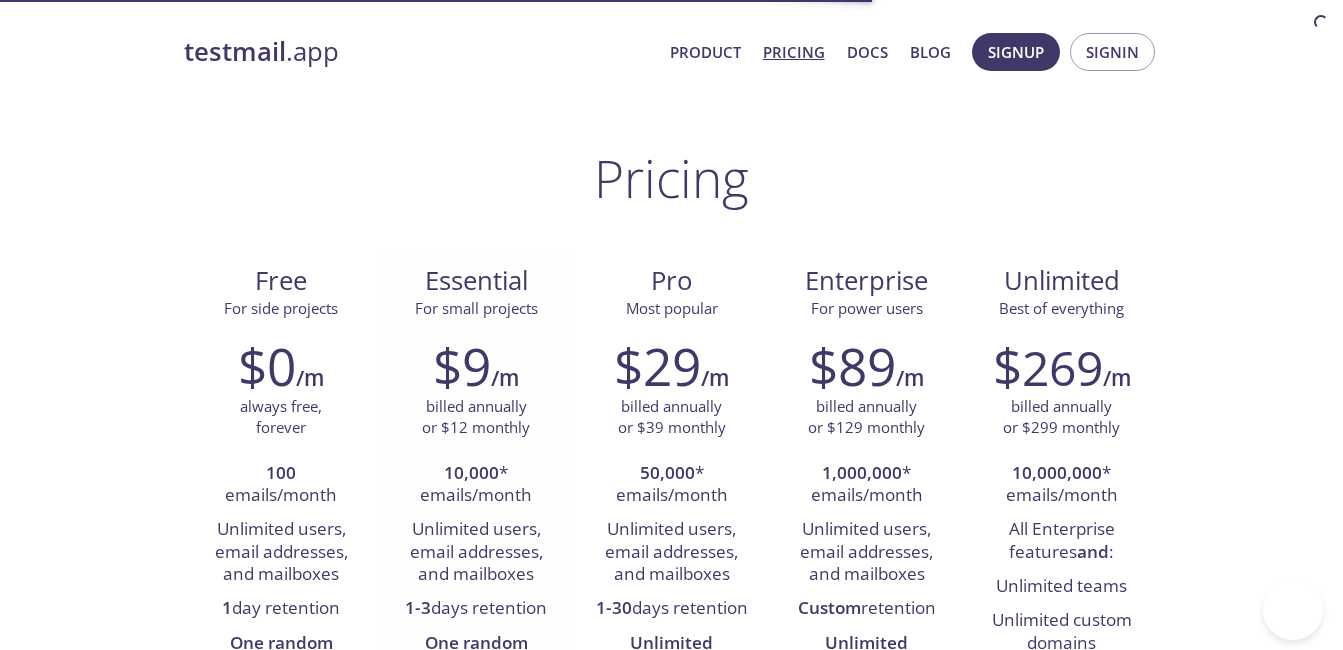 scroll, scrollTop: 0, scrollLeft: 0, axis: both 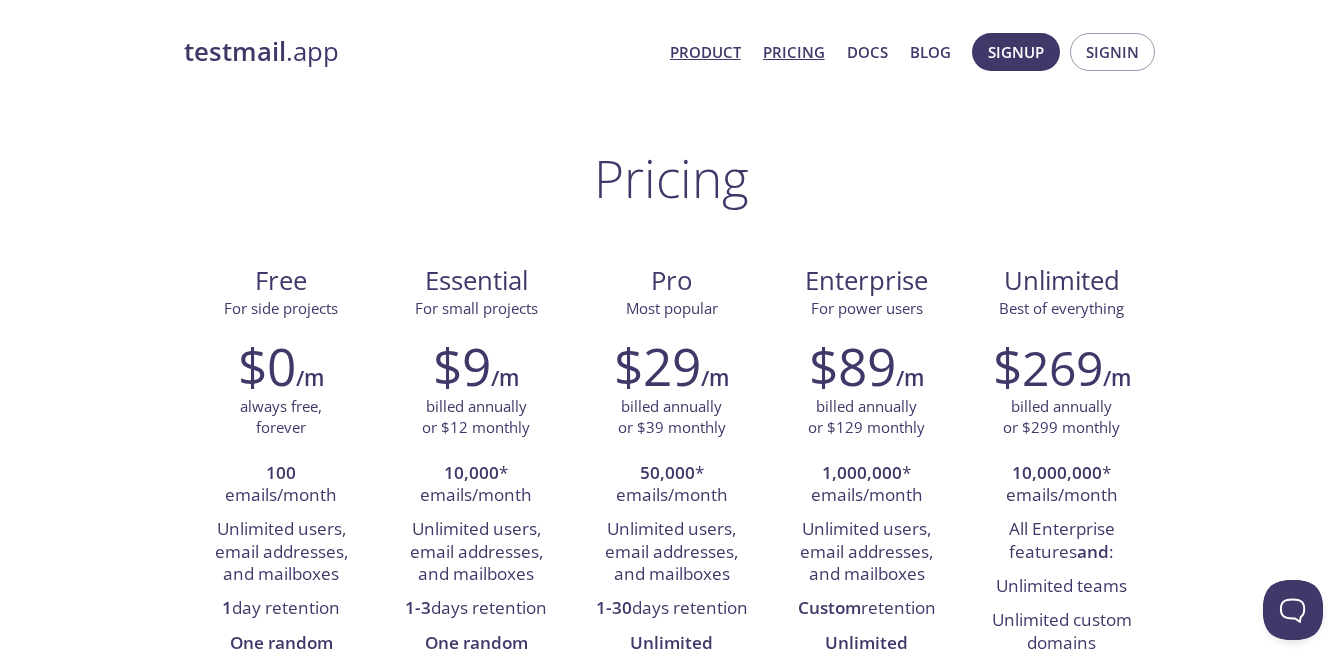 click on "Product" at bounding box center [705, 52] 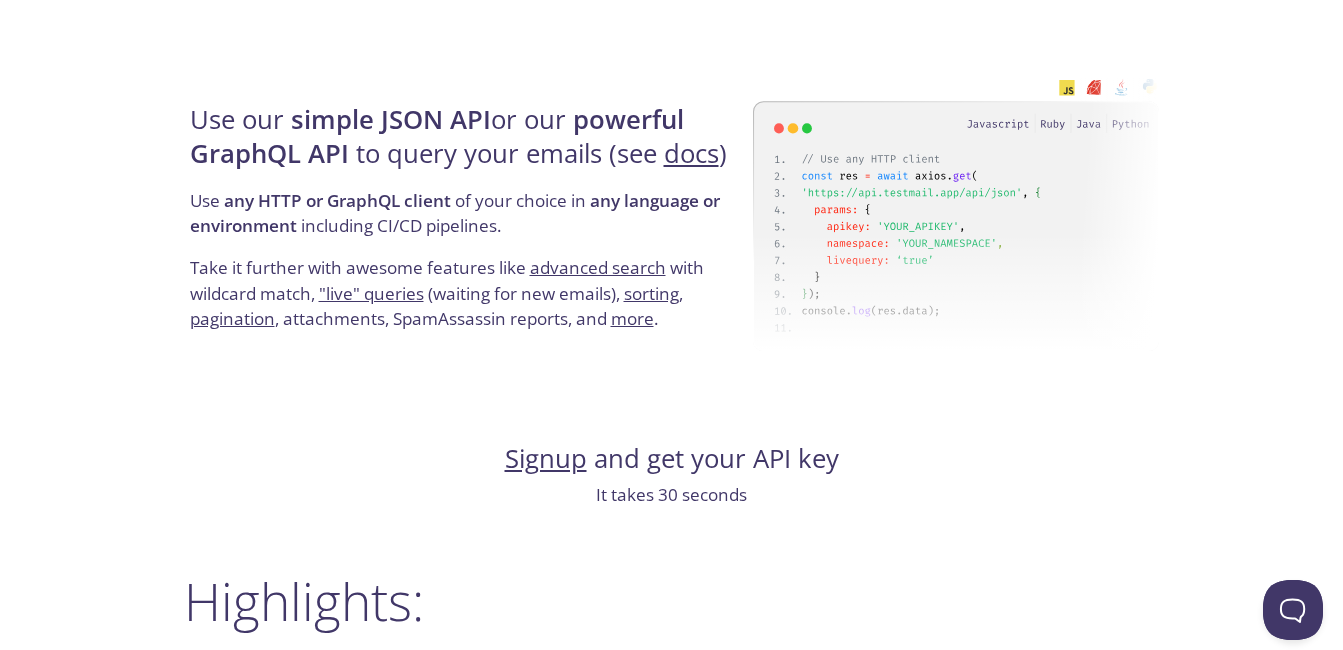 scroll, scrollTop: 1887, scrollLeft: 0, axis: vertical 